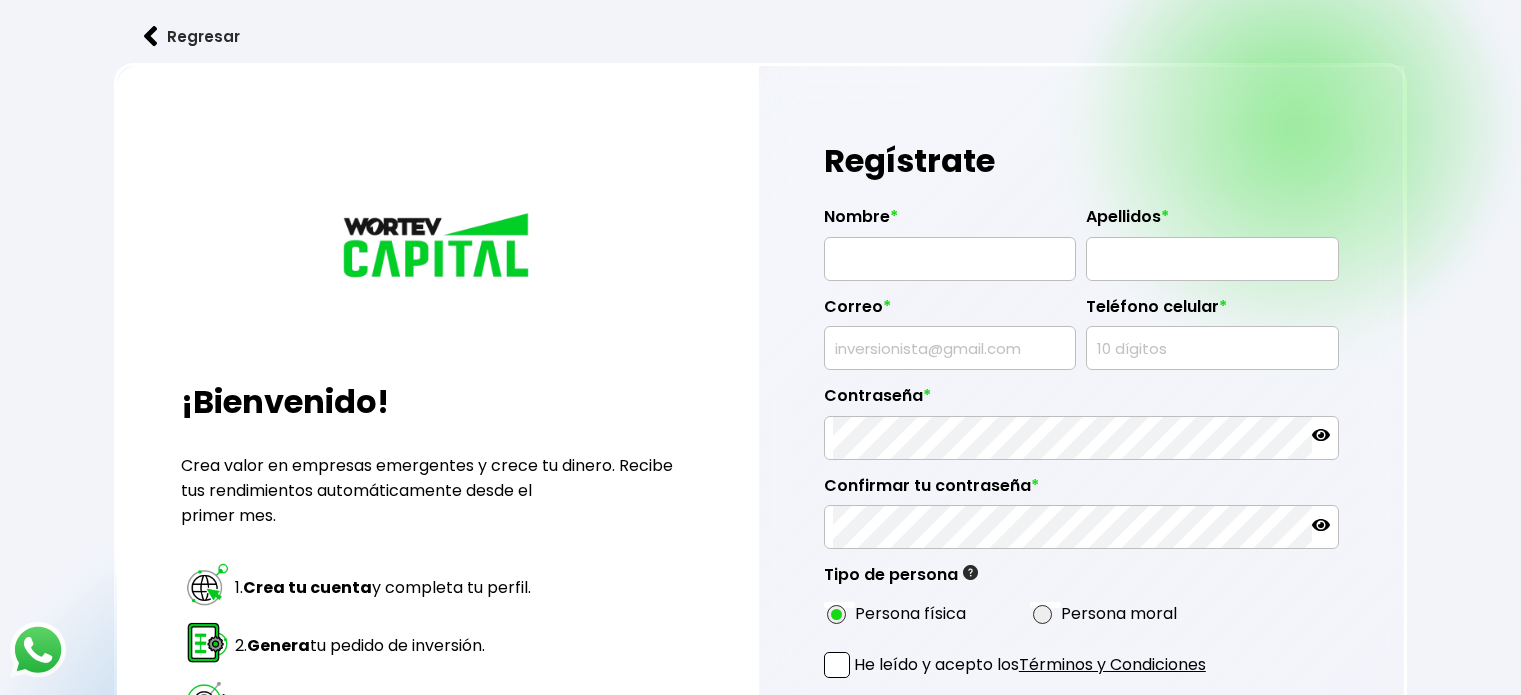 scroll, scrollTop: 0, scrollLeft: 0, axis: both 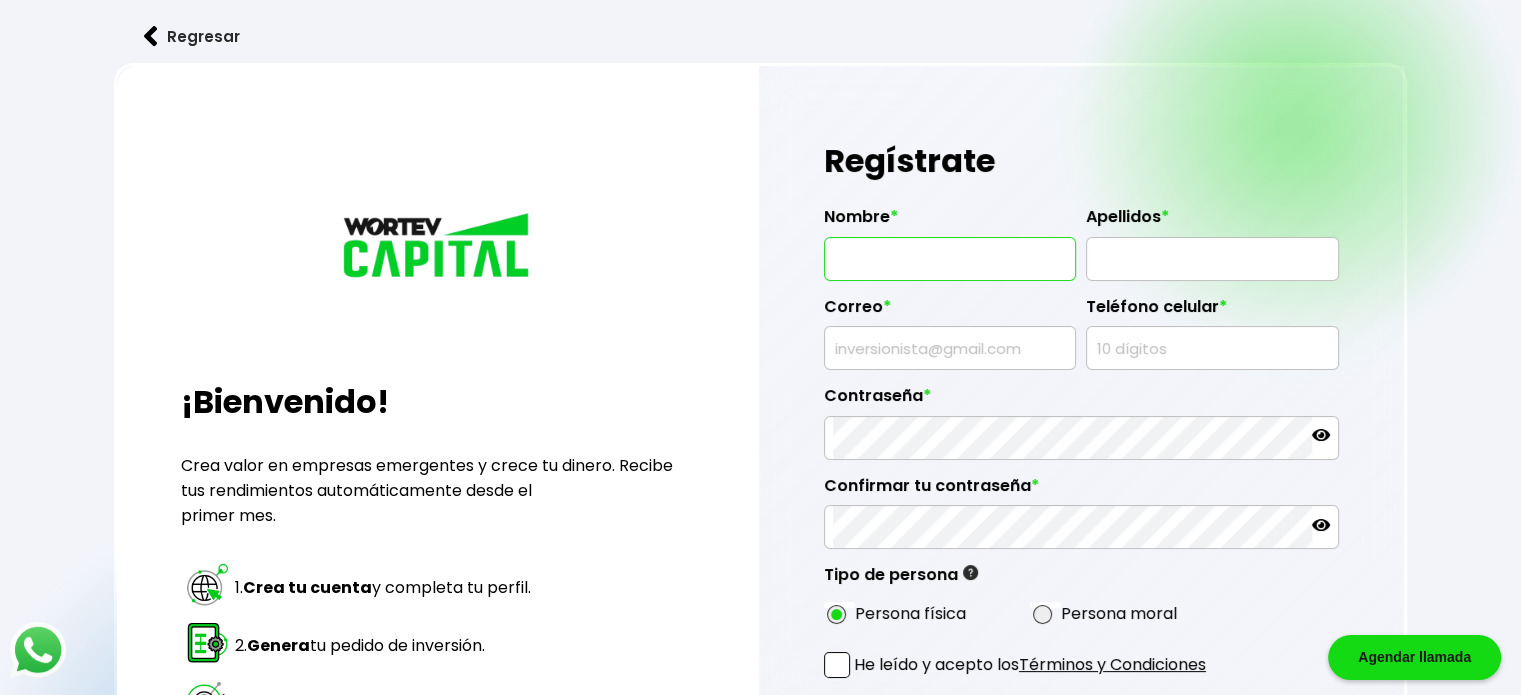 click at bounding box center [950, 259] 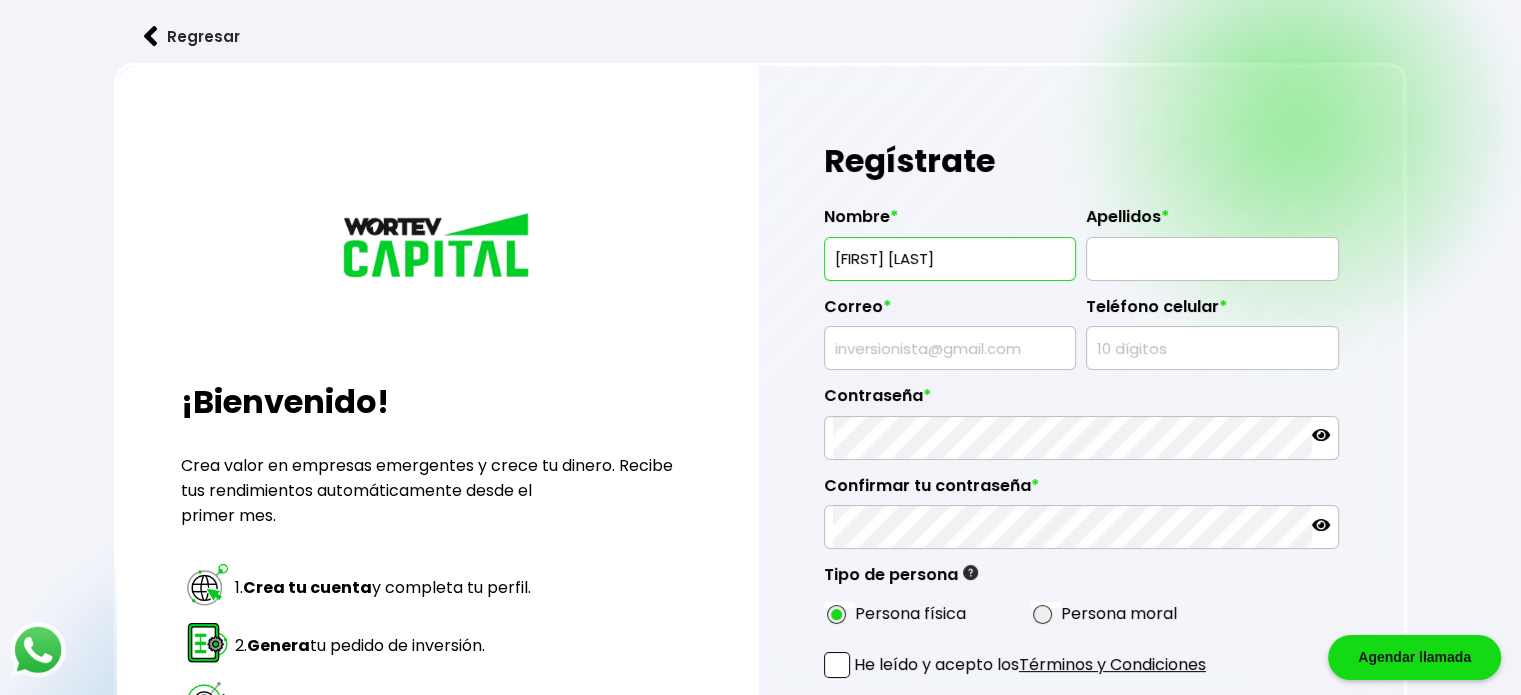 type on "[FIRST] [LAST]" 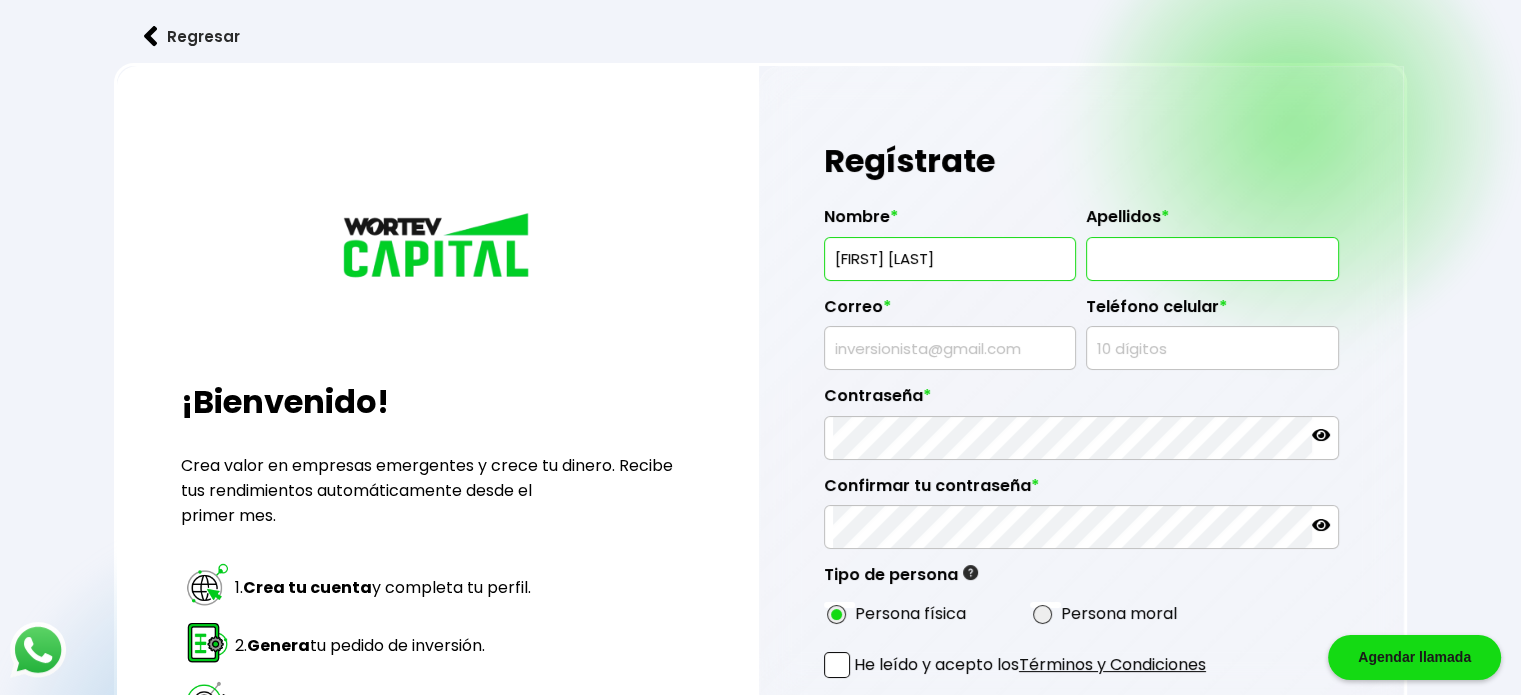 click at bounding box center [1212, 259] 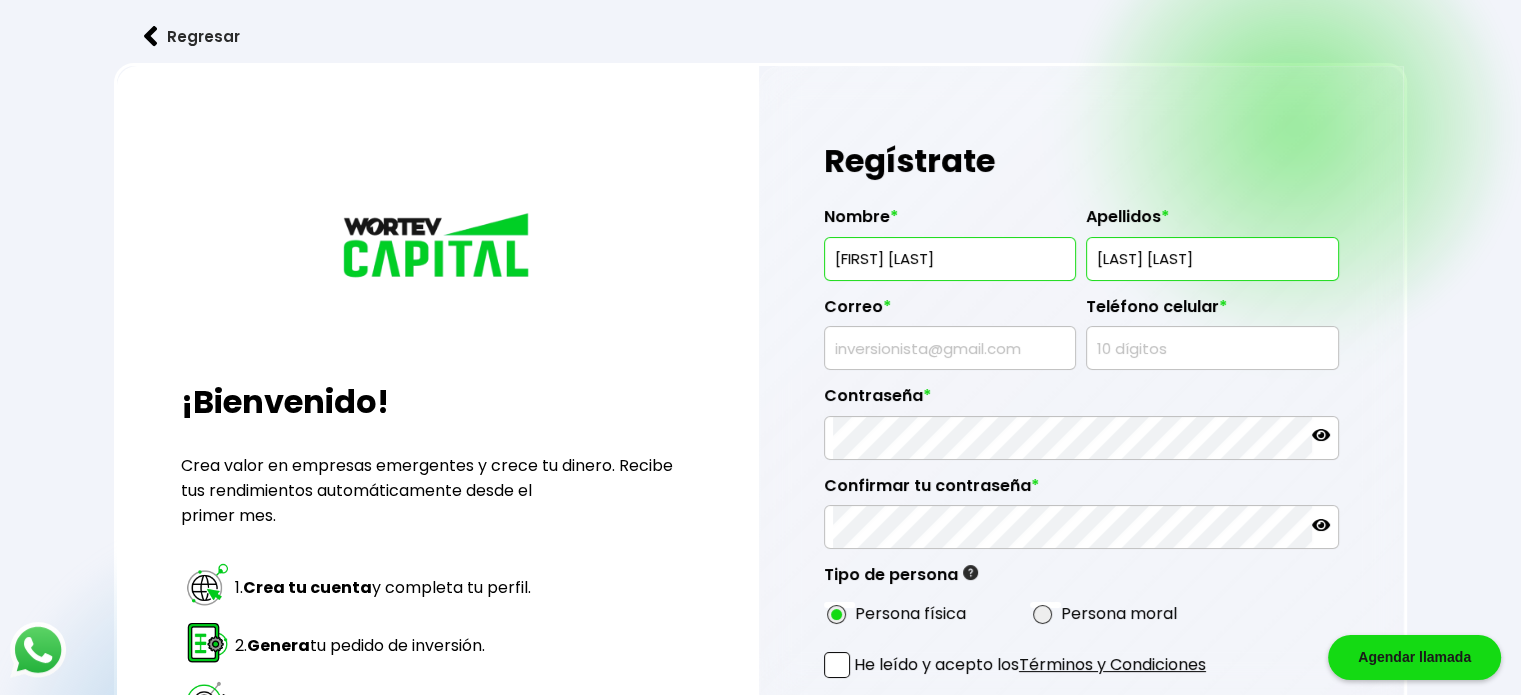 type on "[LAST] [LAST]" 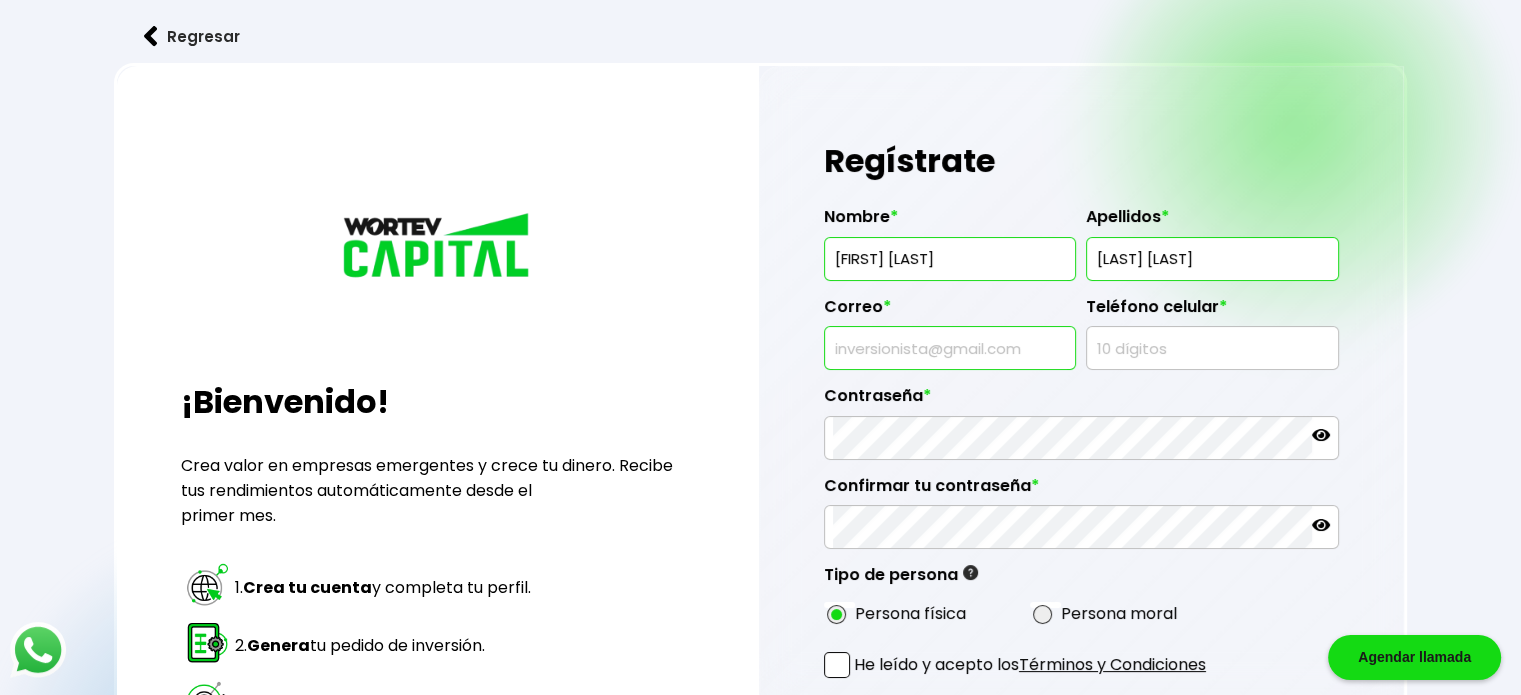 click at bounding box center [950, 348] 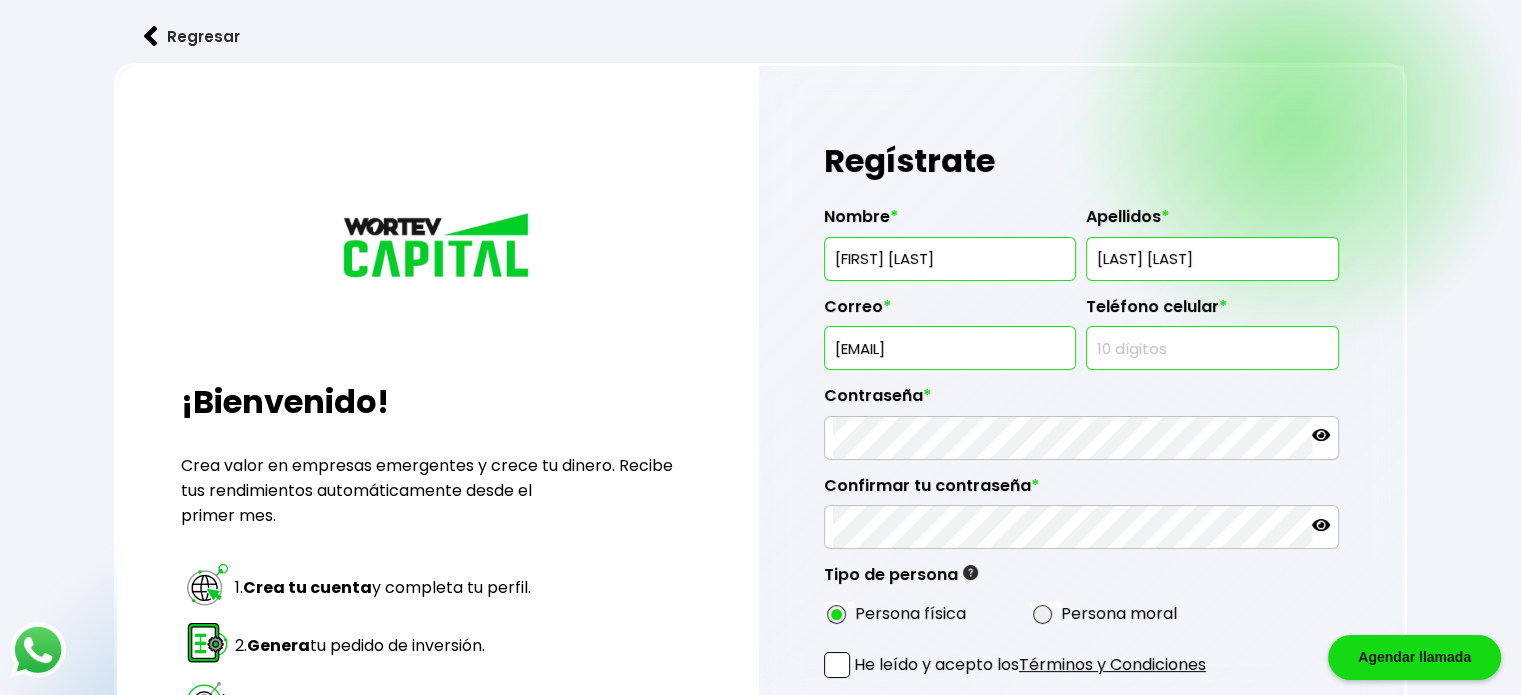 click at bounding box center (1212, 348) 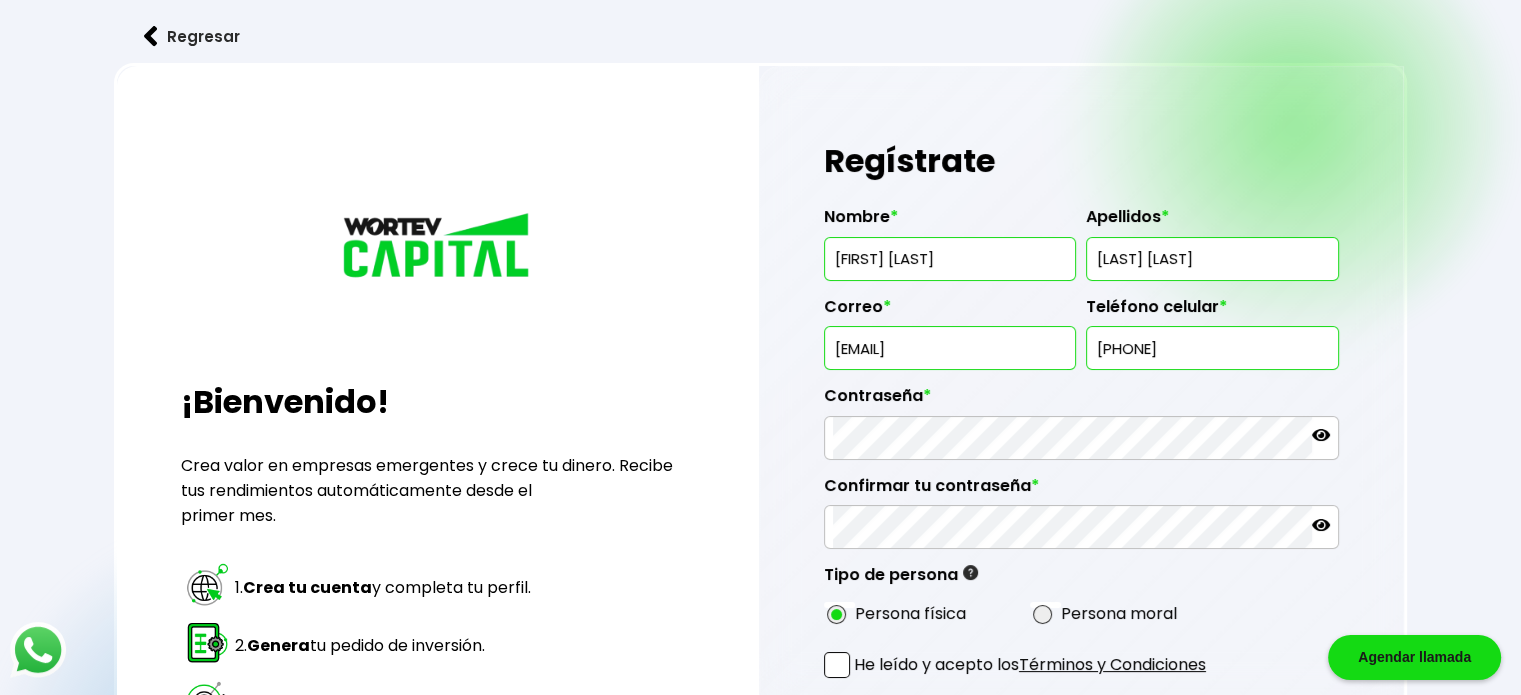 type on "[PHONE]" 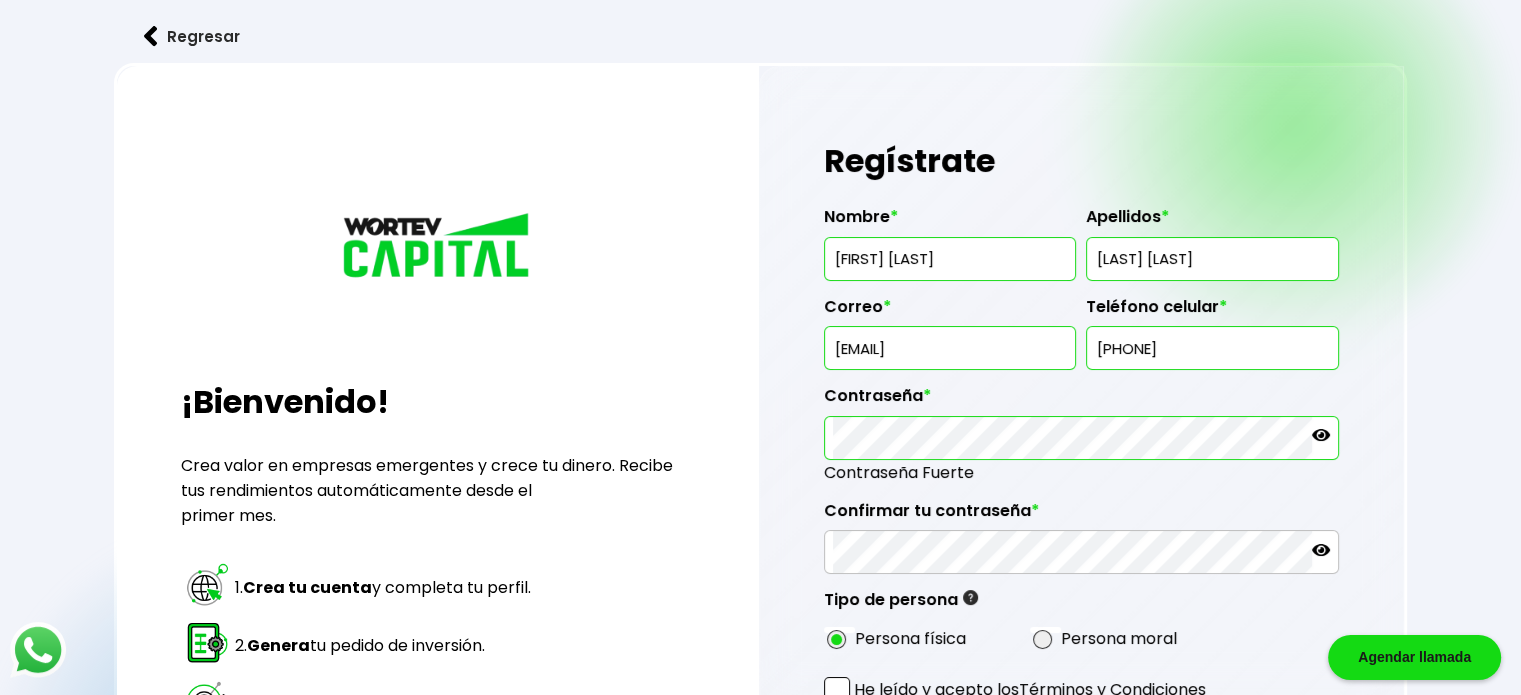 click 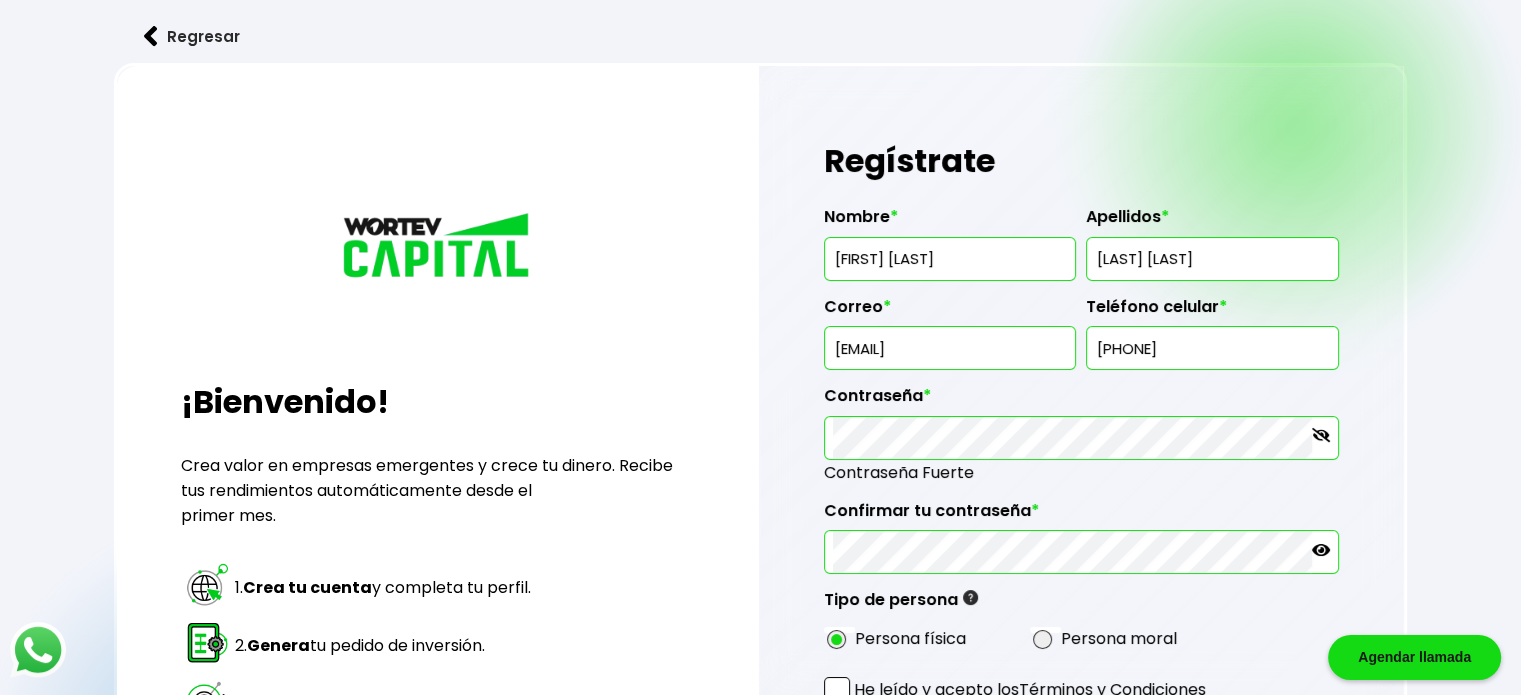 click on "Regresar ¡Bienvenido! Crea valor en empresas emergentes y crece tu dinero. Recibe tus rendimientos automáticamente desde el  primer mes. 1.   Crea tu cuenta  y completa tu perfil. 2.  Genera  tu pedido de inversión. 3.  Recibe tus rendimientos  cada mes. Simple, accesible y redituable Regístrate Nombre  * [FIRST] [LAST] Apellidos * [LAST] [LAST] Correo * [EMAIL] Teléfono celular * [PHONE] Contraseña *    Contraseña Fuerte Confirmar tu contraseña * Tipo de persona  Persona Física   Individuo que realiza cualquier actividad económica (vendedor, comerciante, empleado, profesionista, etc..) el cual tiene derechos y obligaciones, la persona física NO emite facturas para estos fines, únicamente recibe una constancia de retención de impuestos por parte de WORTEV CAPITAL. Persona Moral  Persona física Persona moral He leído y acepto los  Términos y Condiciones Los datos proporcionados se utilizarán para los propósitos descritos en nuestra   política de privacidad. CREAR CUENTA" at bounding box center [760, 510] 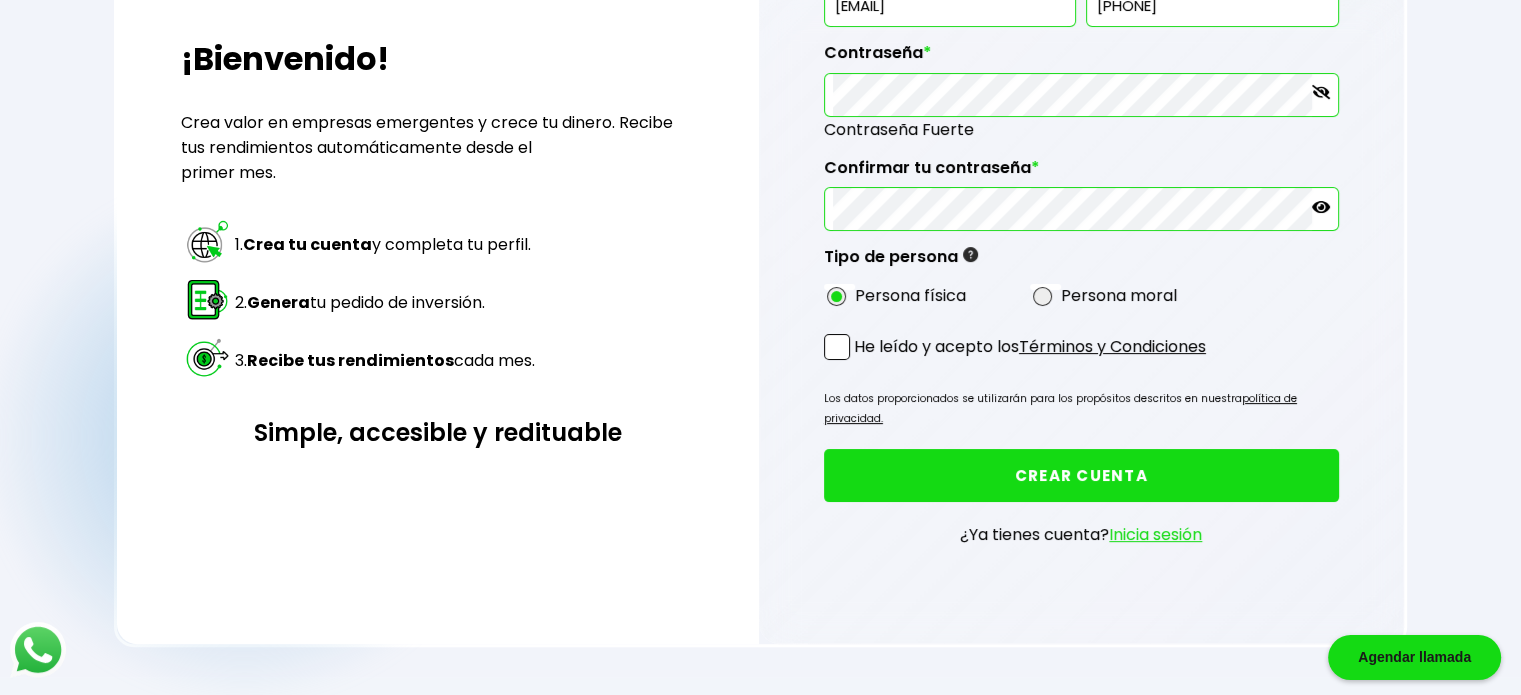 scroll, scrollTop: 350, scrollLeft: 0, axis: vertical 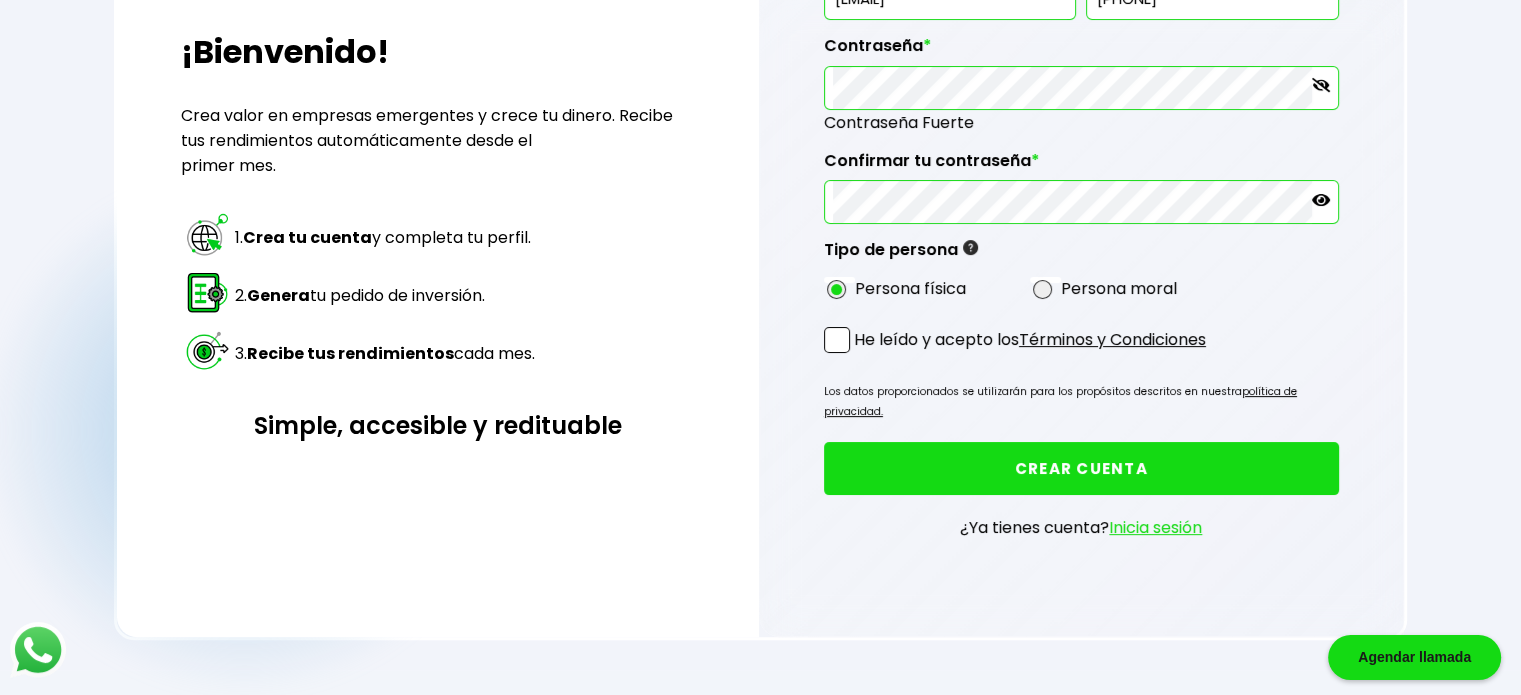 click at bounding box center [837, 340] 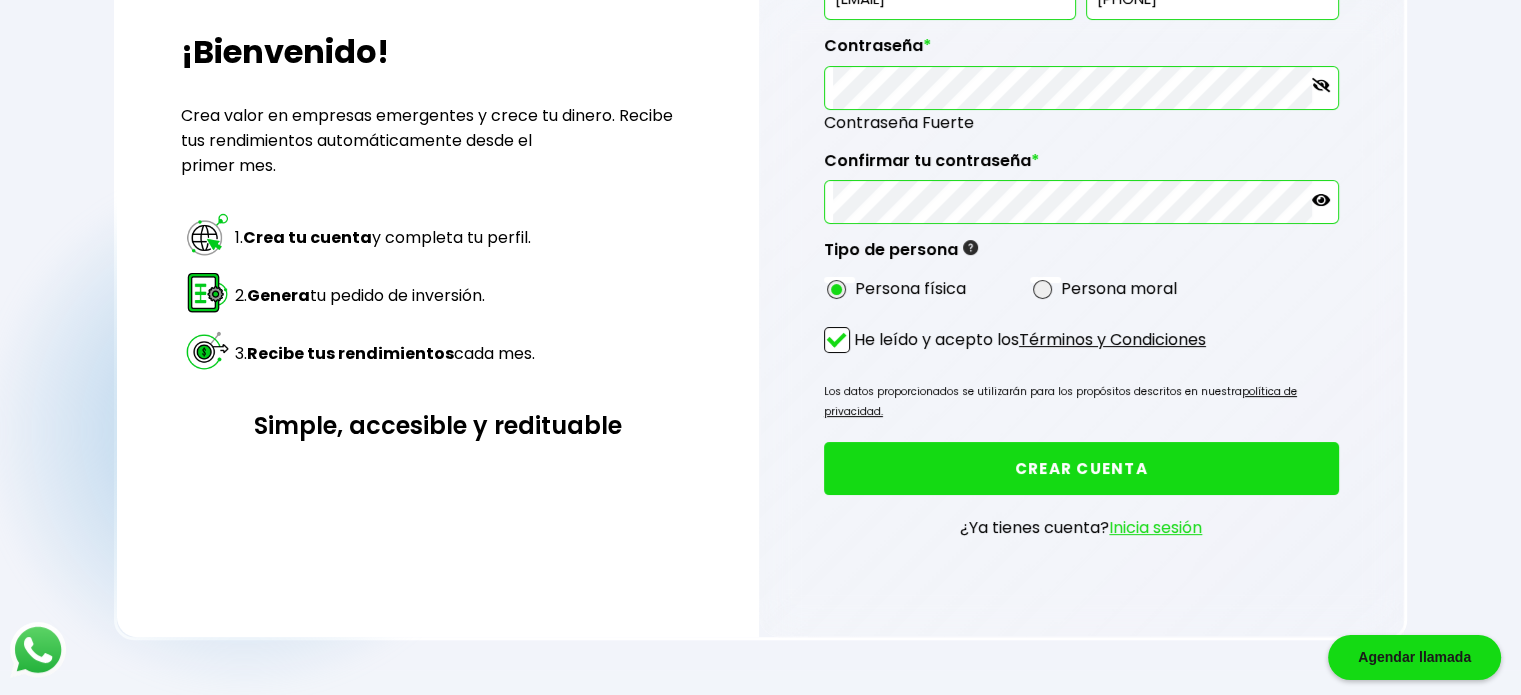 click on "CREAR CUENTA" at bounding box center (1081, 468) 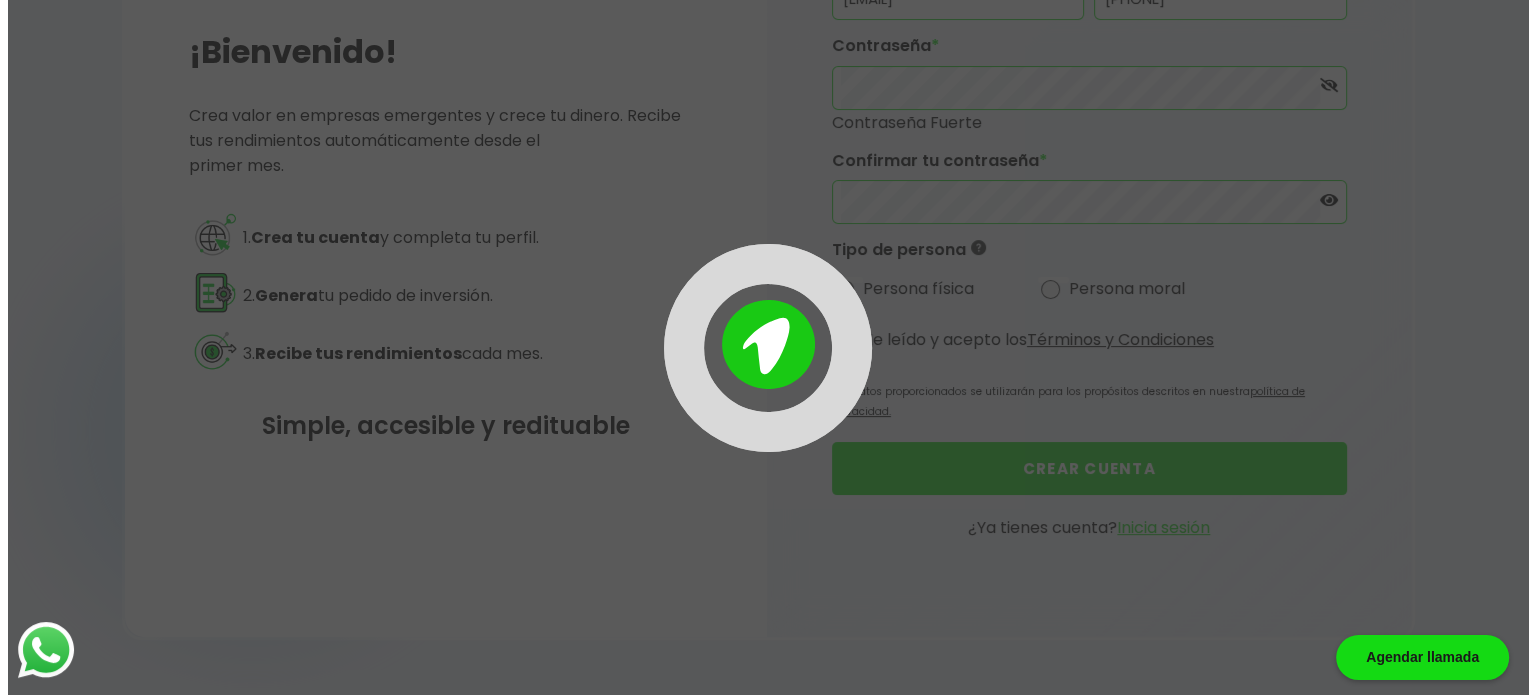 scroll, scrollTop: 0, scrollLeft: 0, axis: both 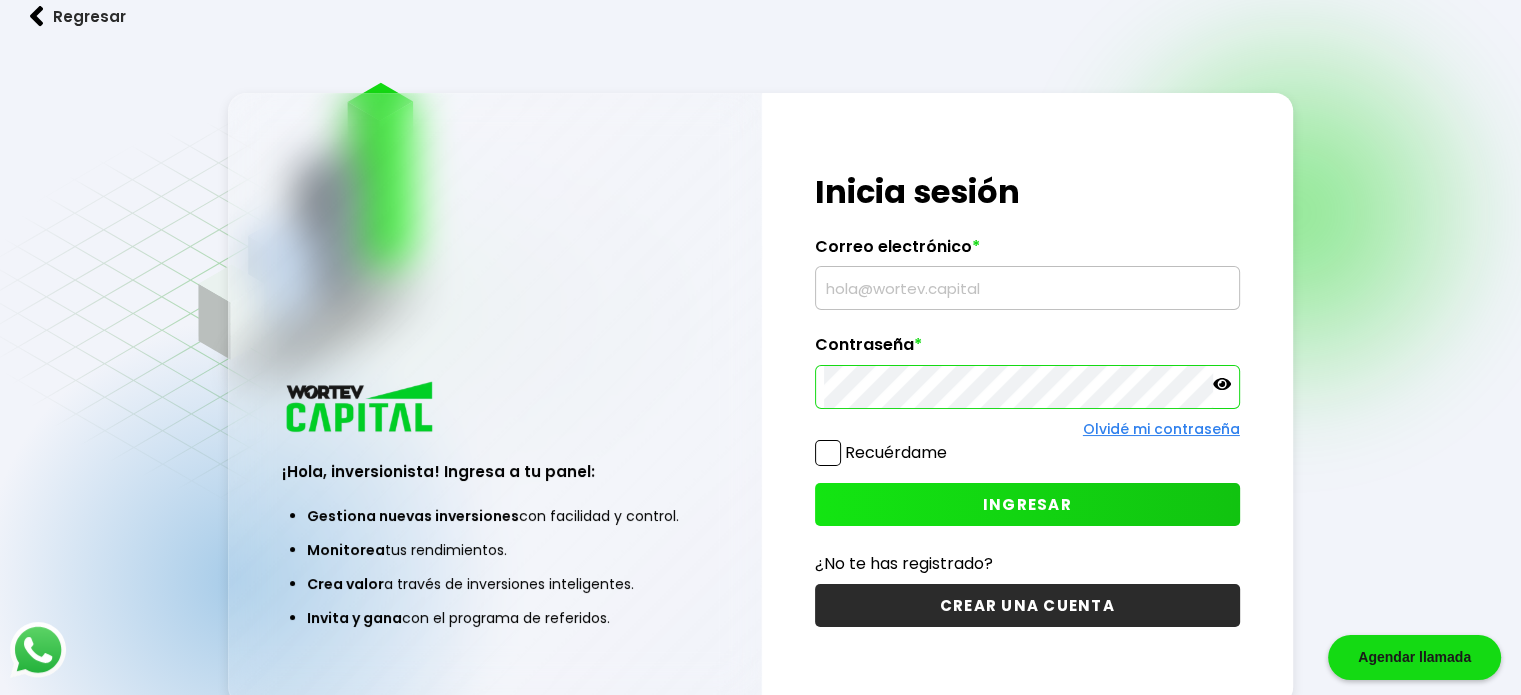 click 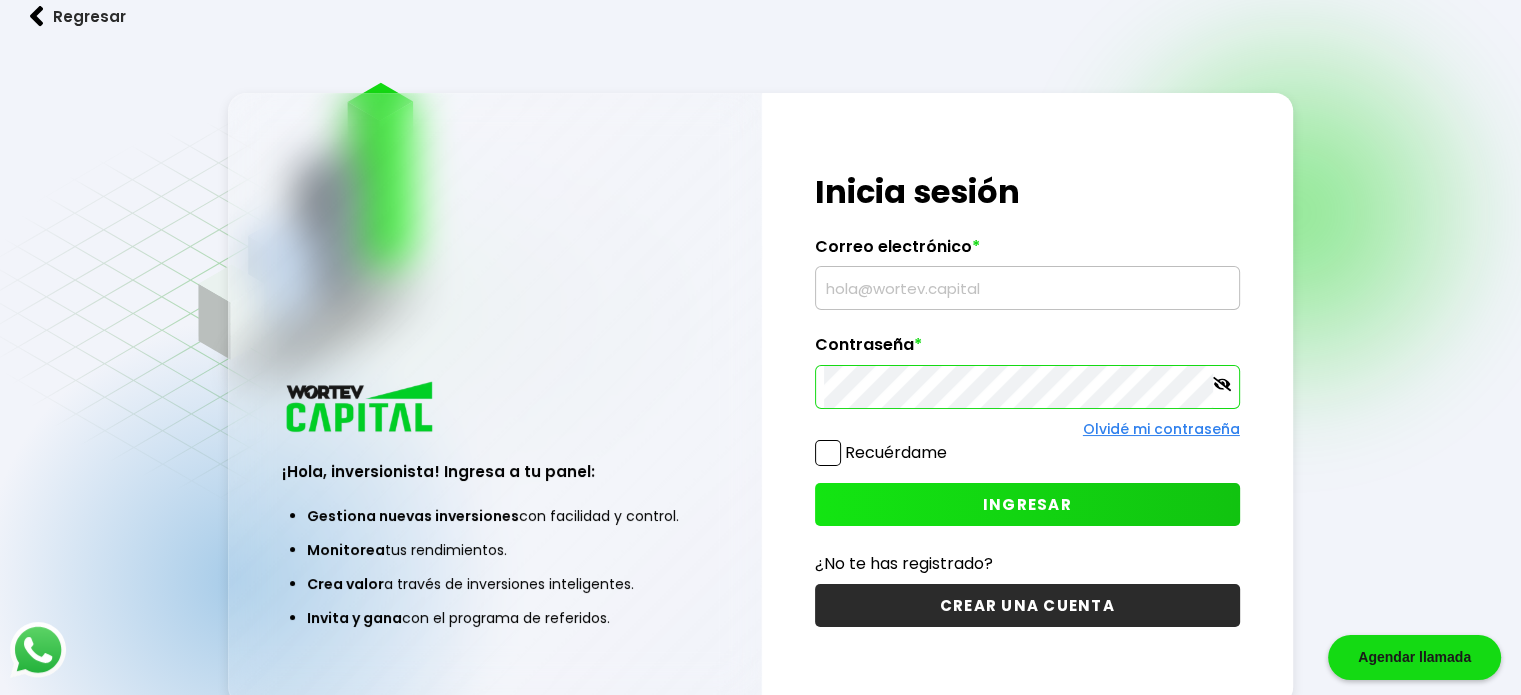 click at bounding box center [828, 453] 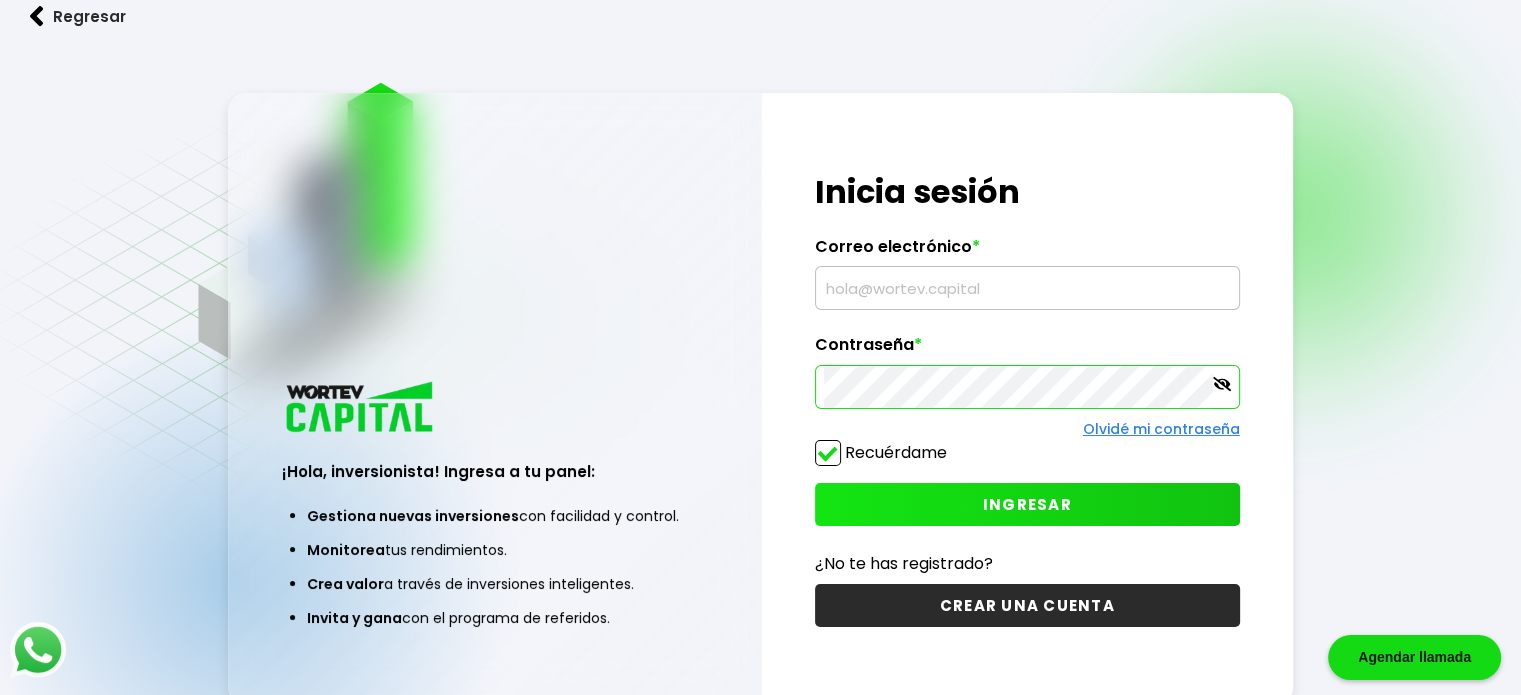 click on "INGRESAR" at bounding box center [1027, 504] 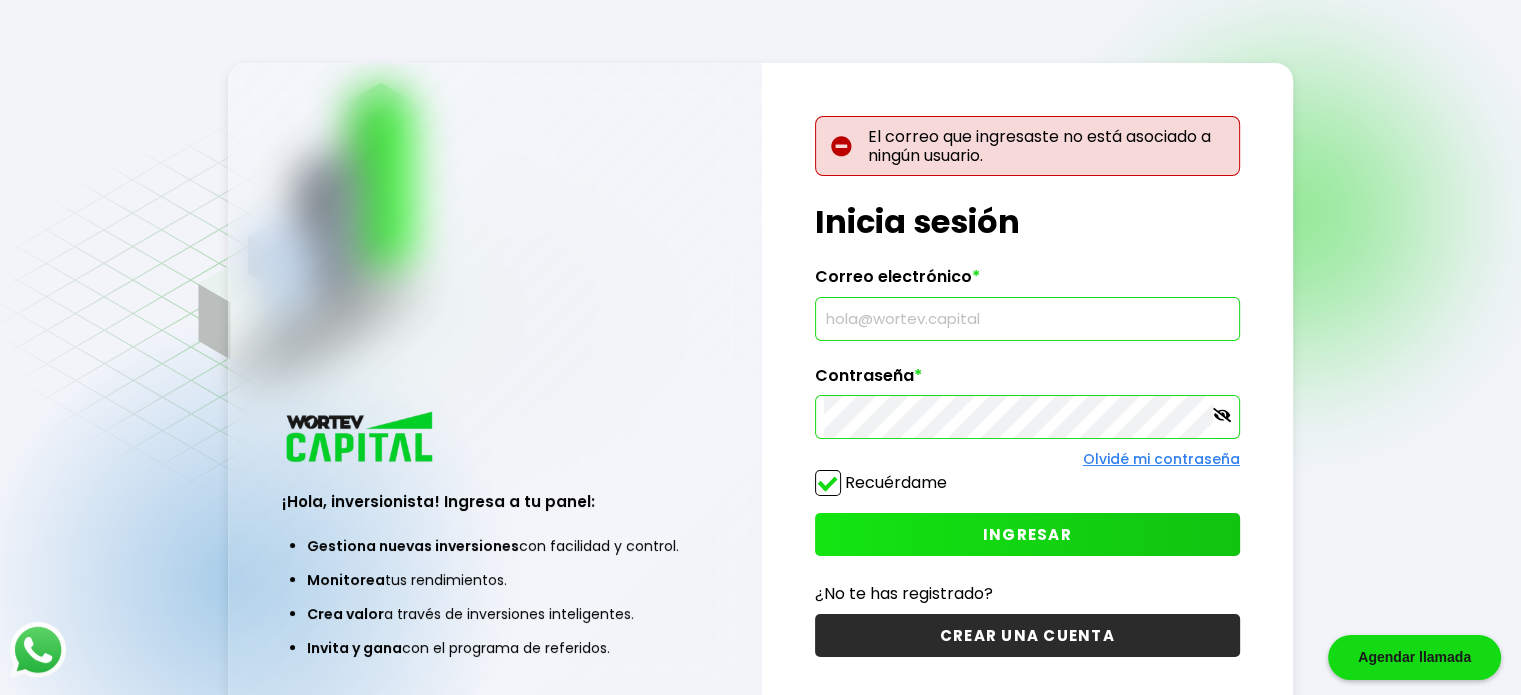 click at bounding box center [1027, 319] 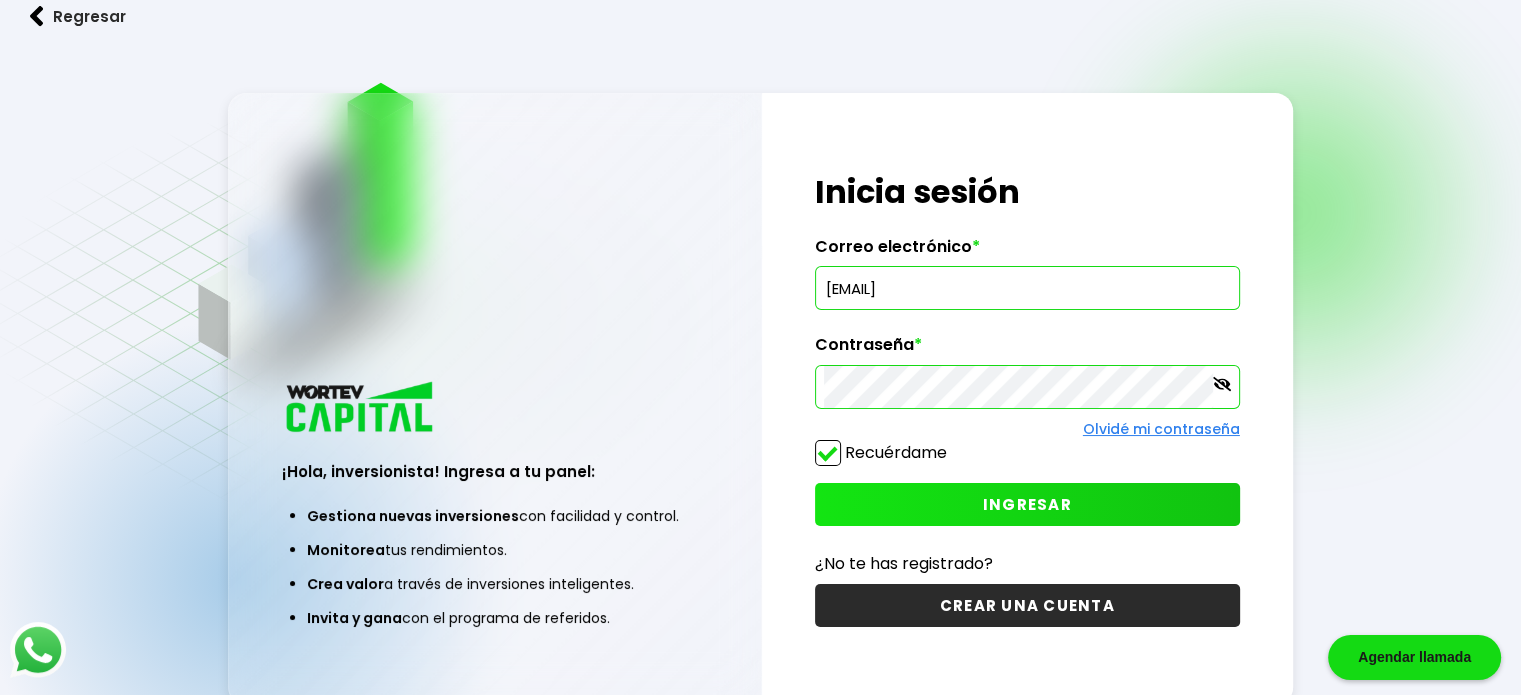 type on "[EMAIL]" 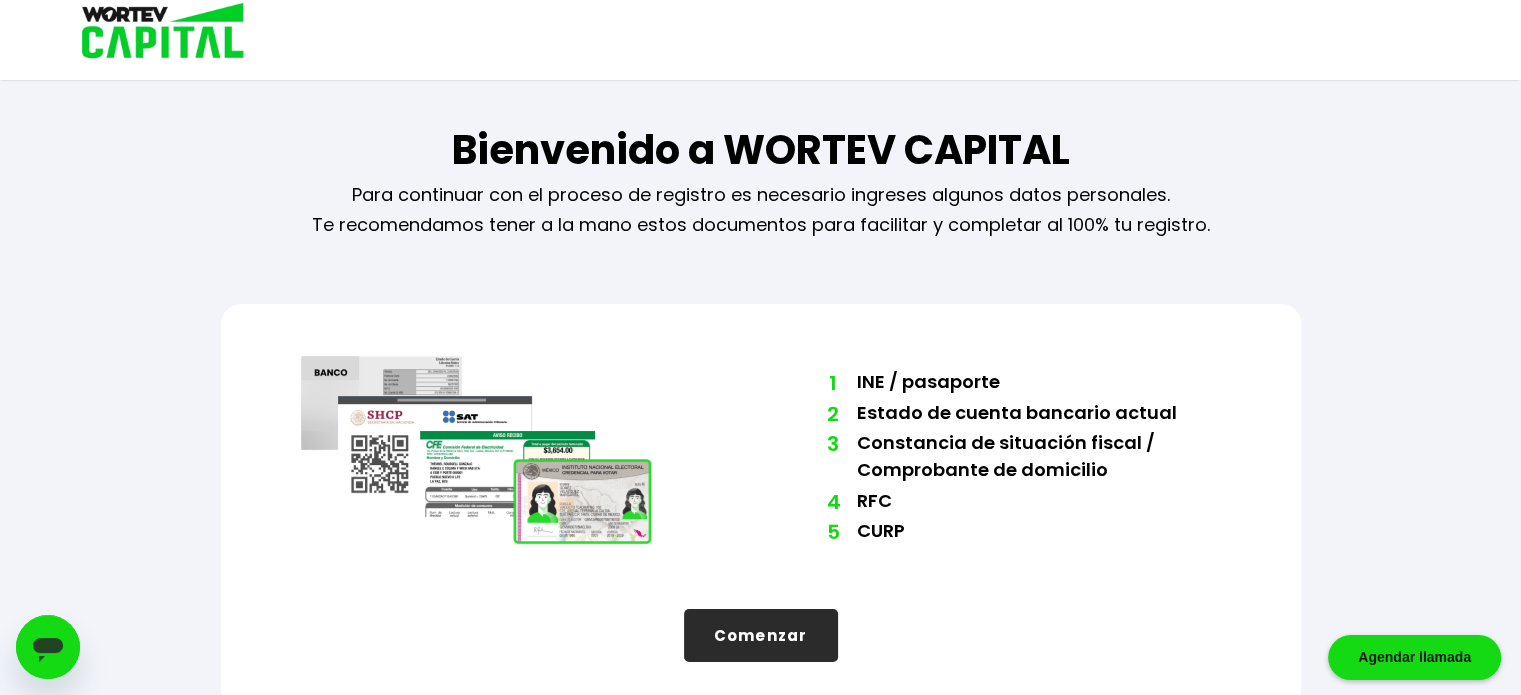 click on "Comenzar" at bounding box center [761, 635] 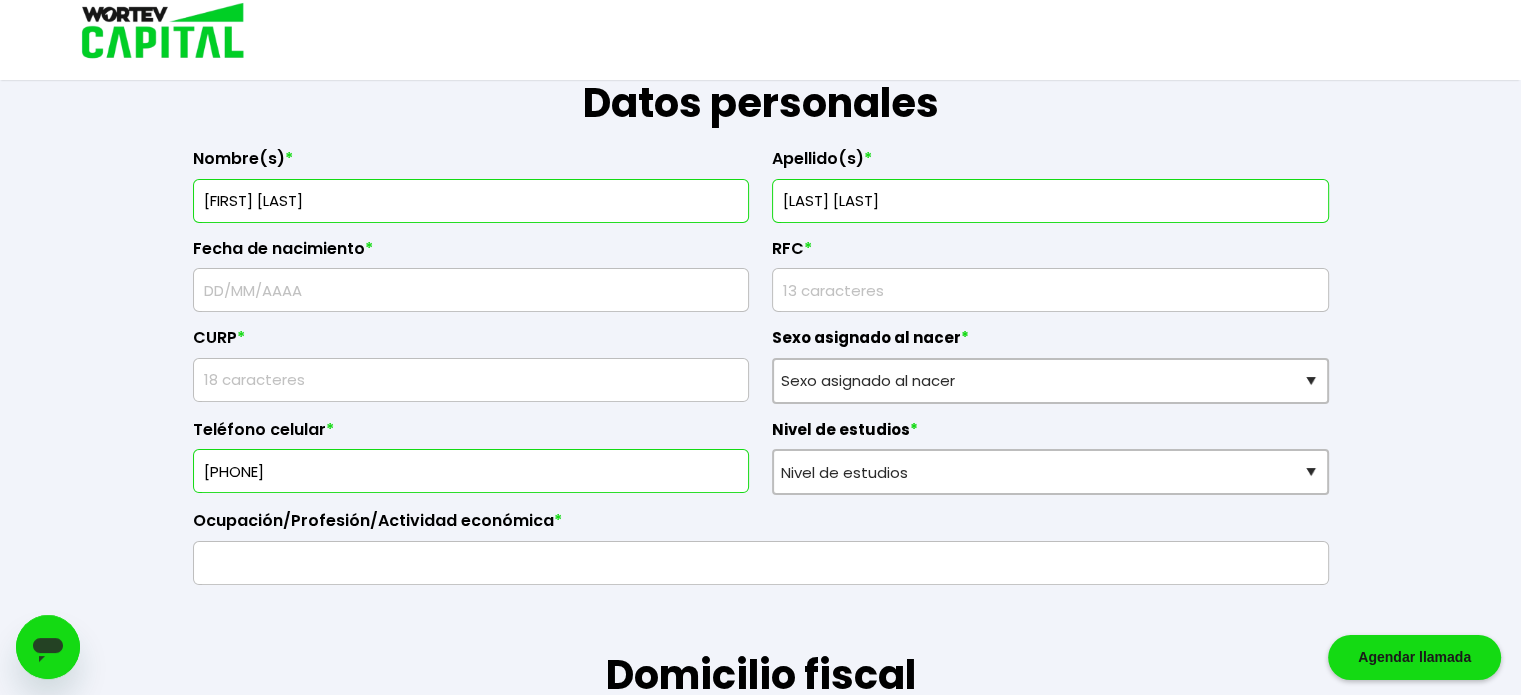 scroll, scrollTop: 320, scrollLeft: 0, axis: vertical 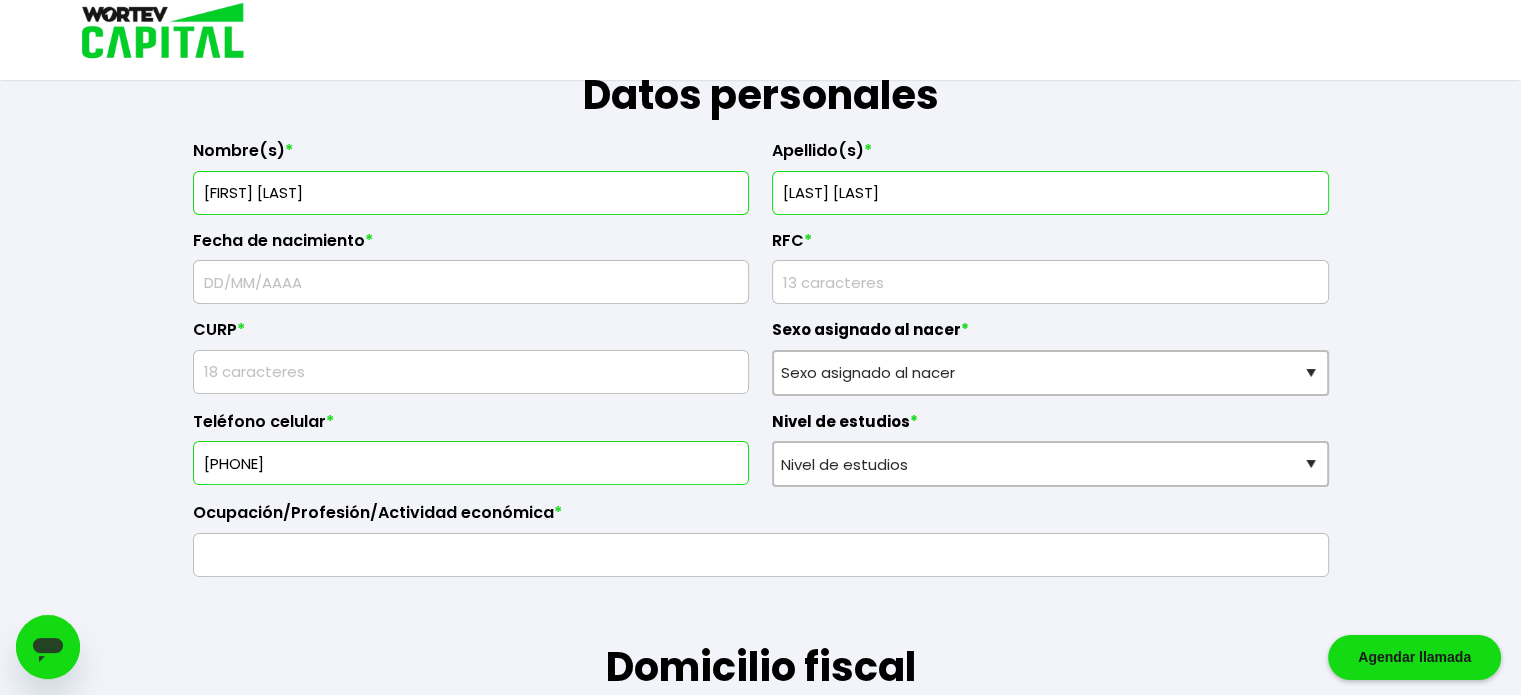 click at bounding box center [471, 282] 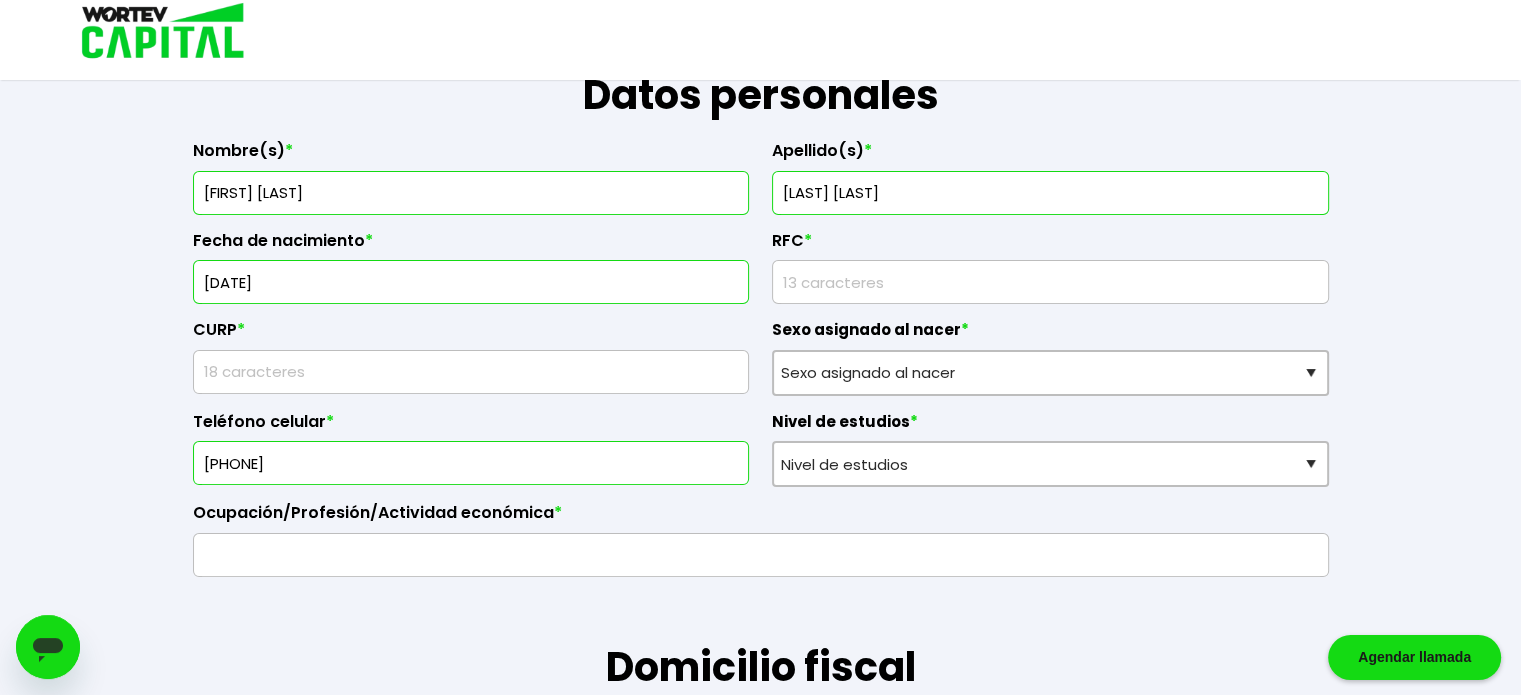 type on "29/03/1964" 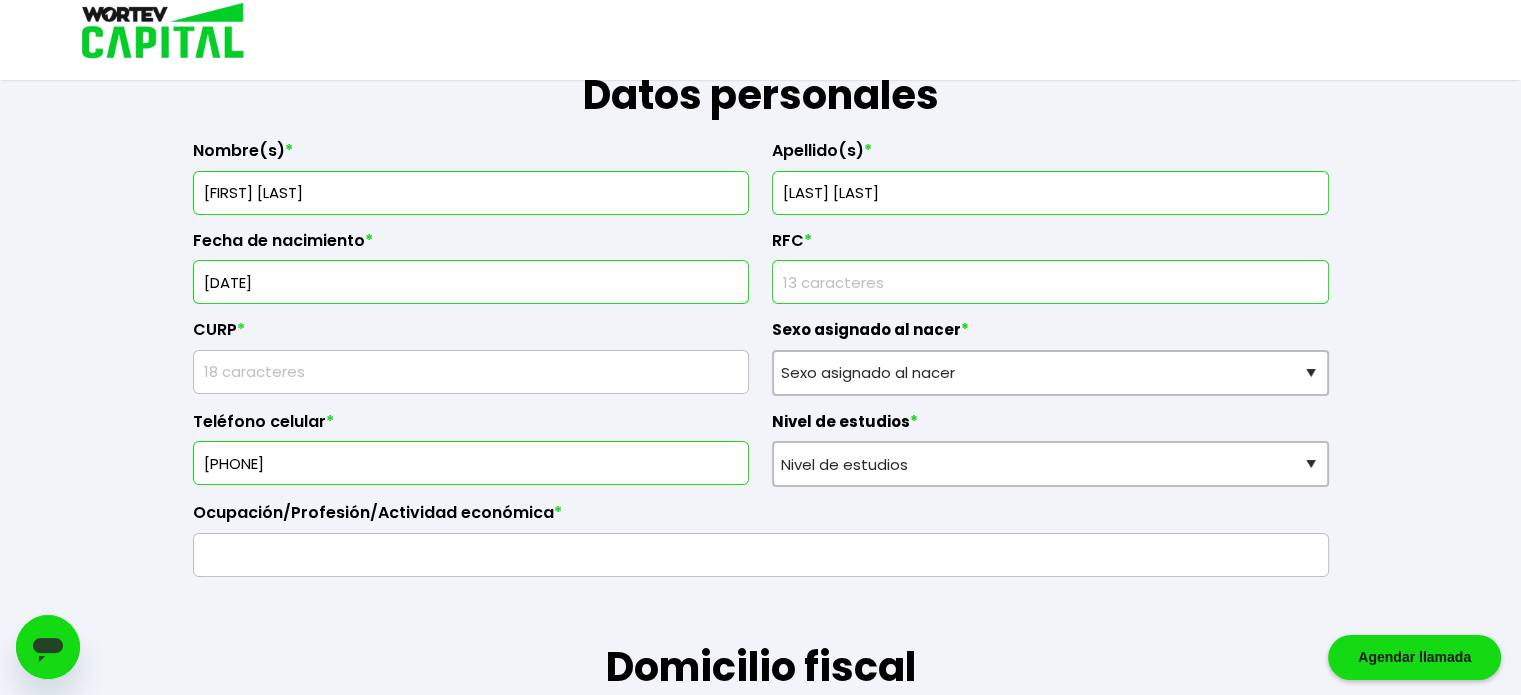 click at bounding box center (1050, 282) 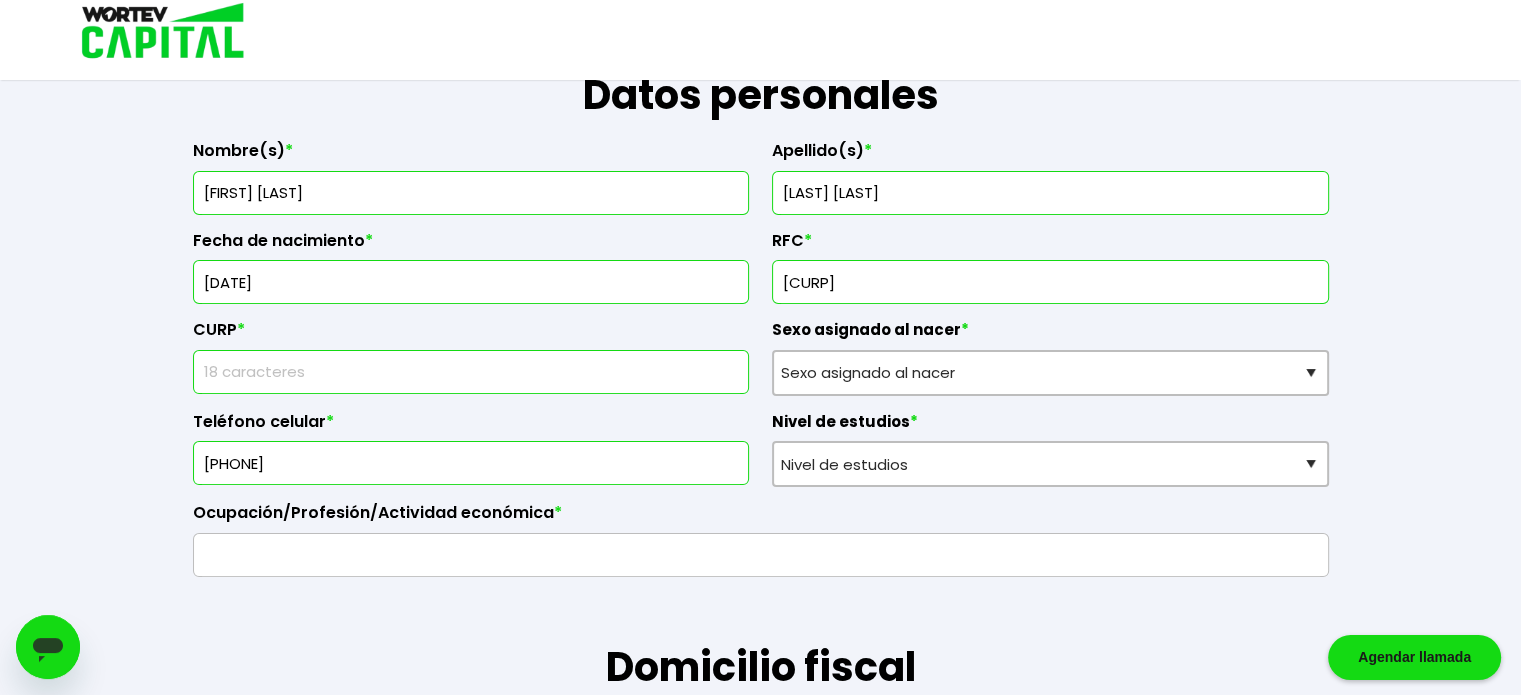 click at bounding box center [471, 372] 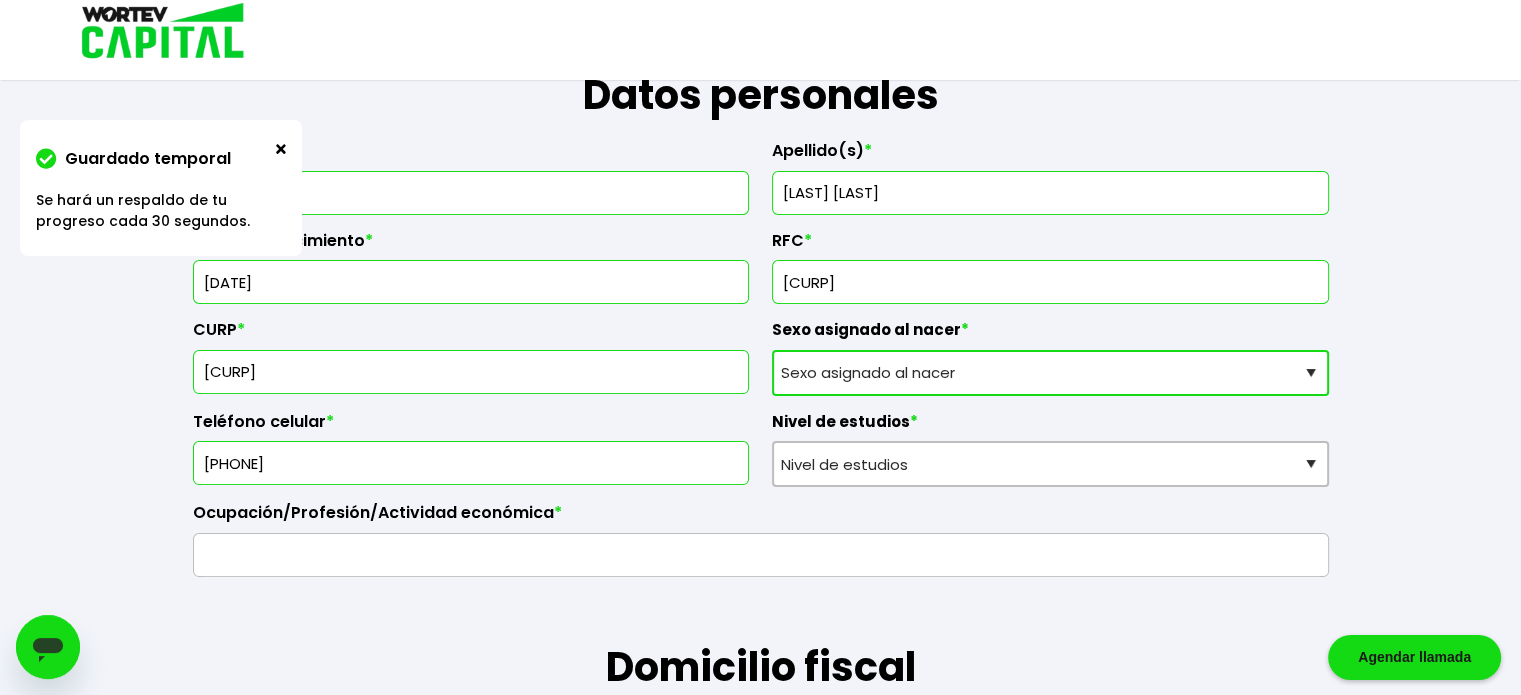 click on "Sexo asignado al nacer Hombre Mujer Prefiero no contestar" at bounding box center (1050, 373) 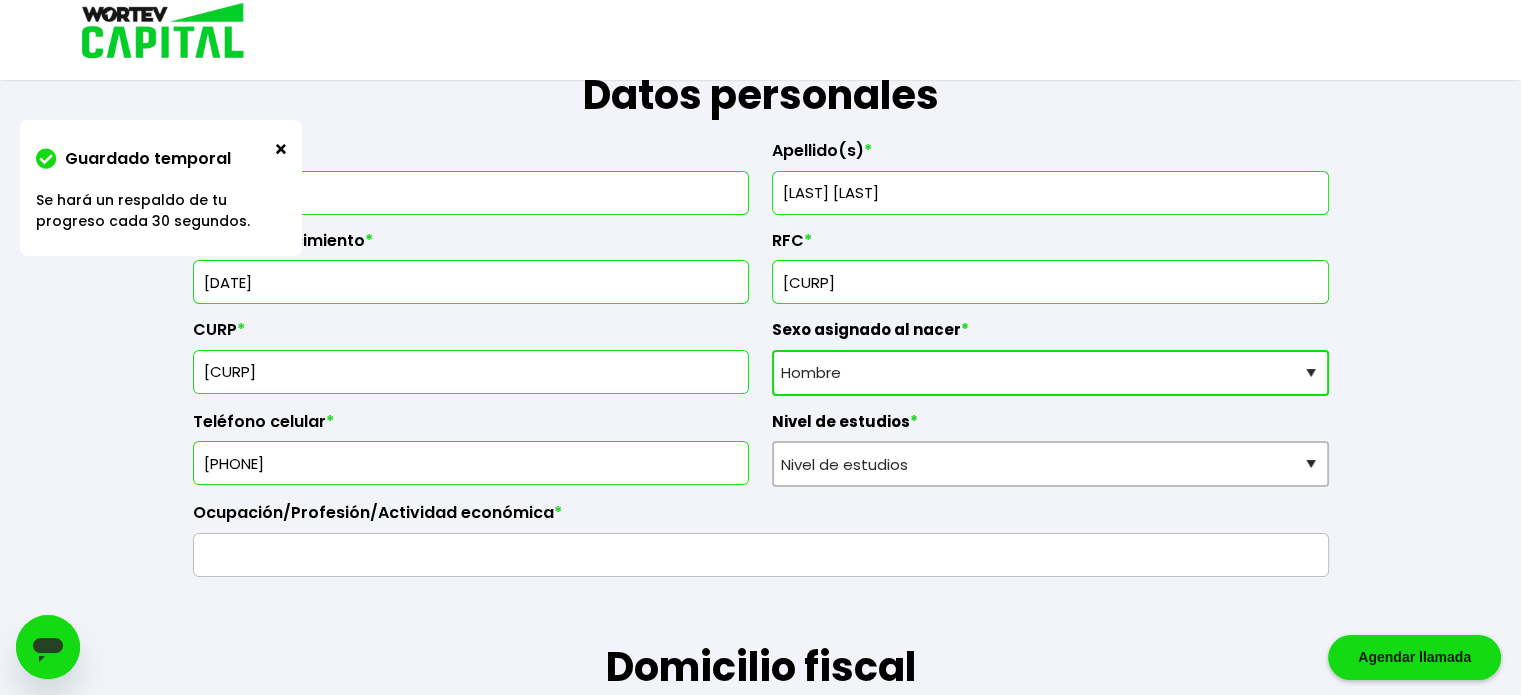 click on "Sexo asignado al nacer Hombre Mujer Prefiero no contestar" at bounding box center (1050, 373) 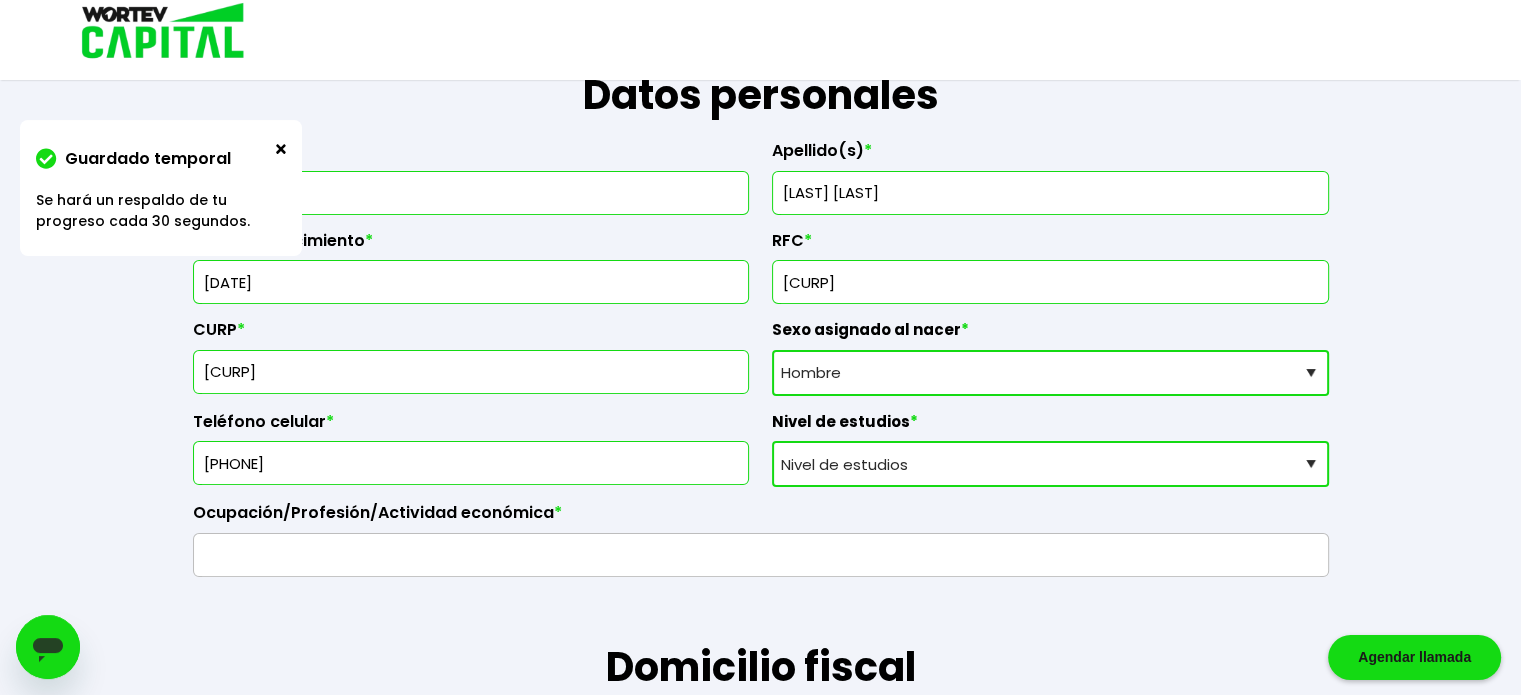 click on "Nivel de estudios Primaria Secundaria Bachillerato Licenciatura Posgrado" at bounding box center [1050, 464] 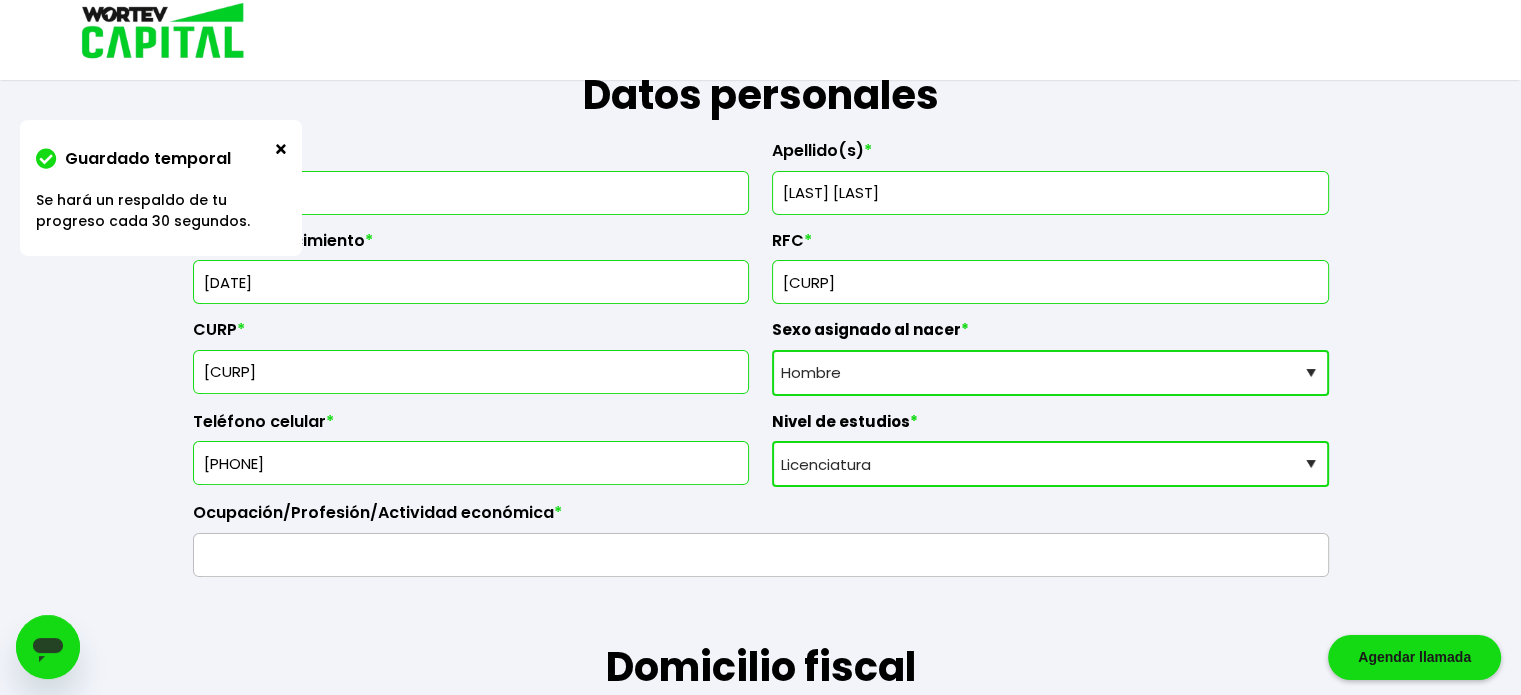 click on "Nivel de estudios Primaria Secundaria Bachillerato Licenciatura Posgrado" at bounding box center (1050, 464) 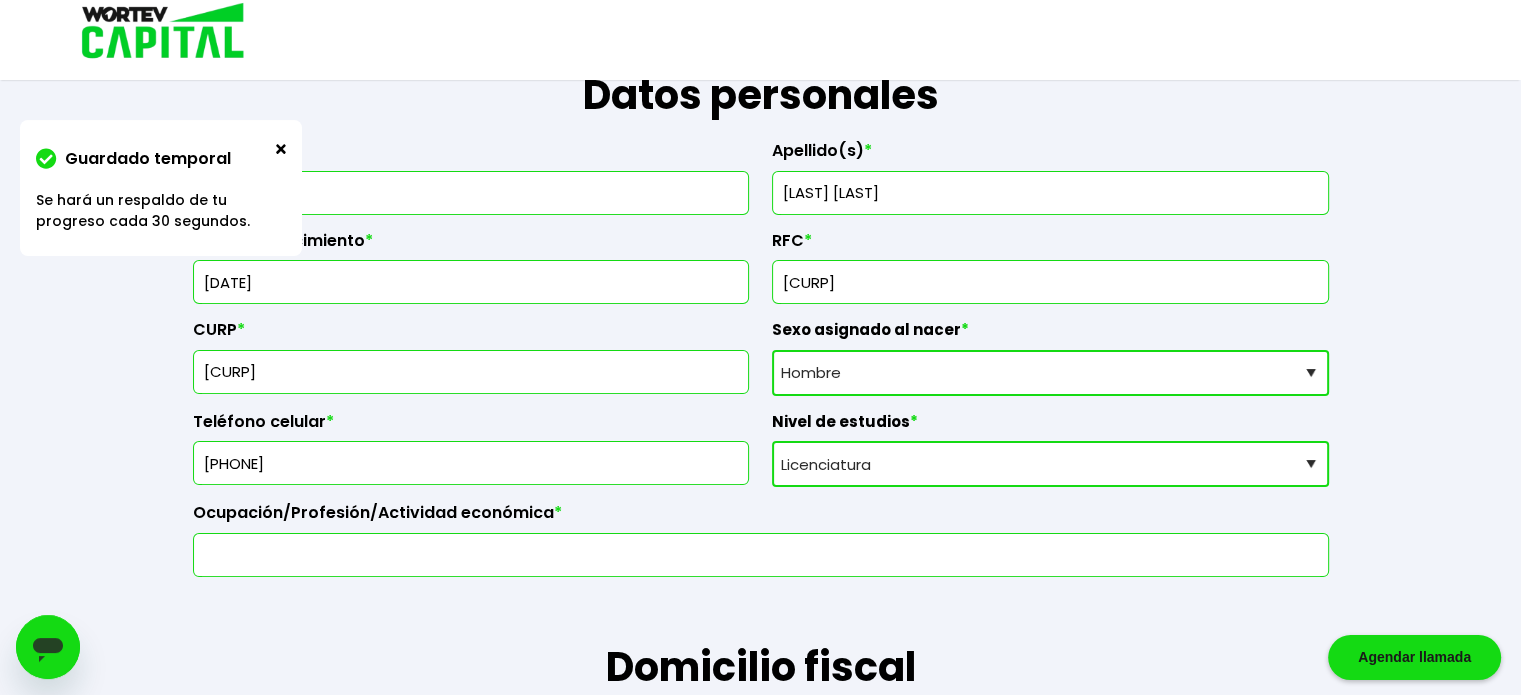 click at bounding box center (761, 555) 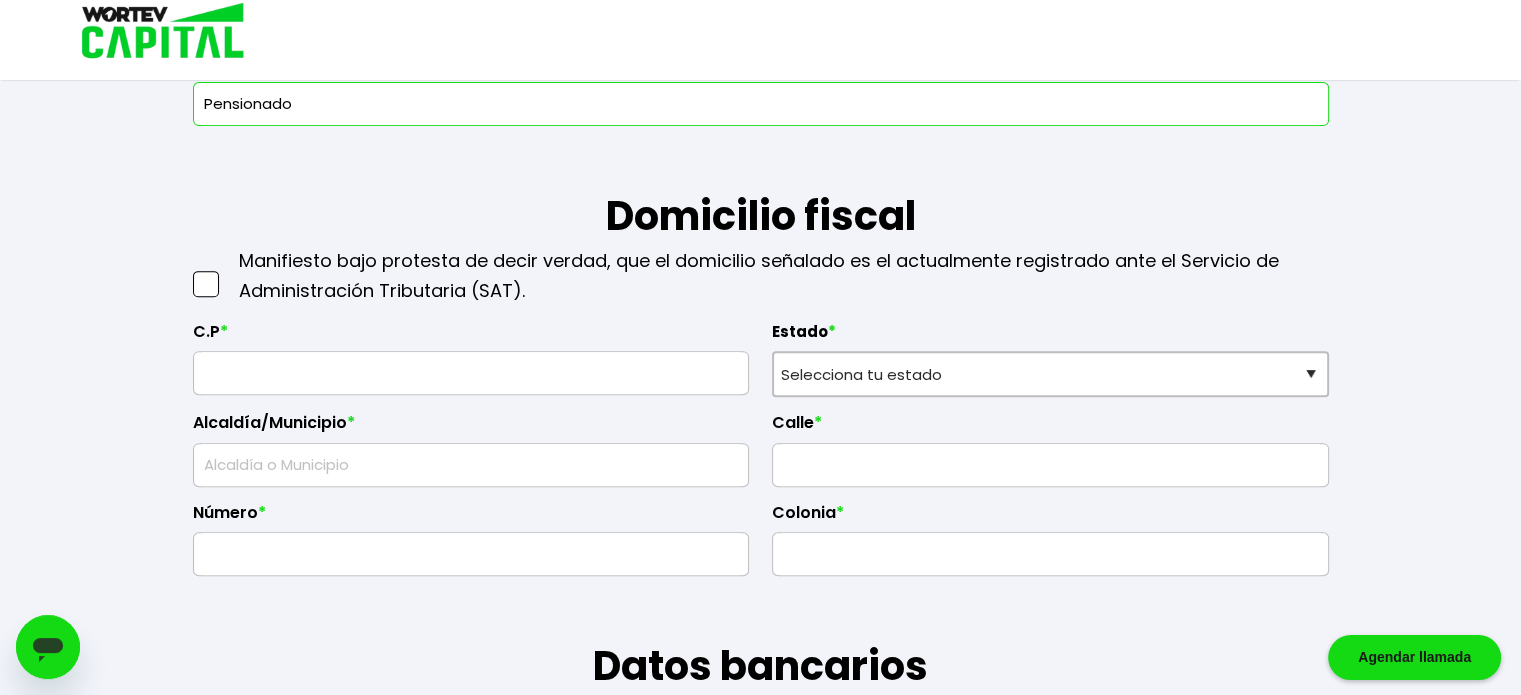 scroll, scrollTop: 780, scrollLeft: 0, axis: vertical 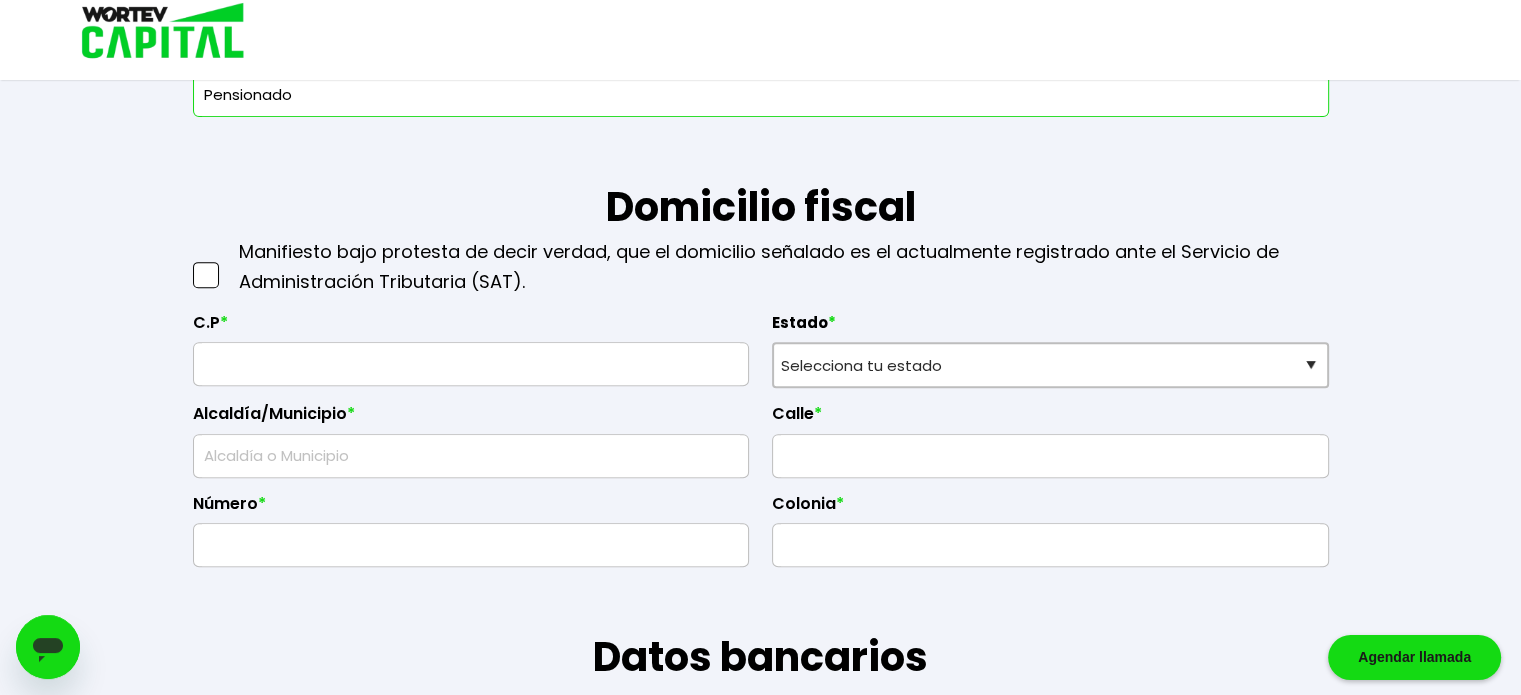 type on "Pensionado" 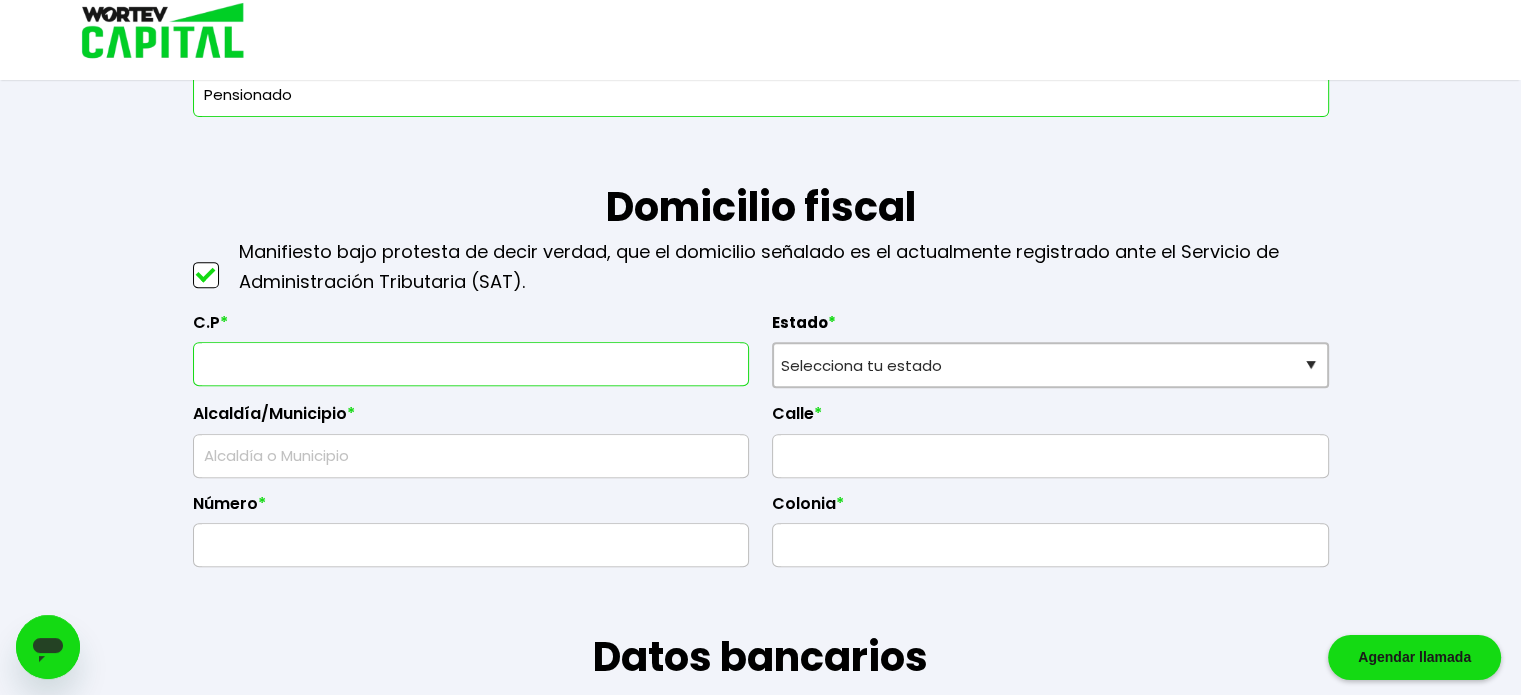 click at bounding box center (471, 364) 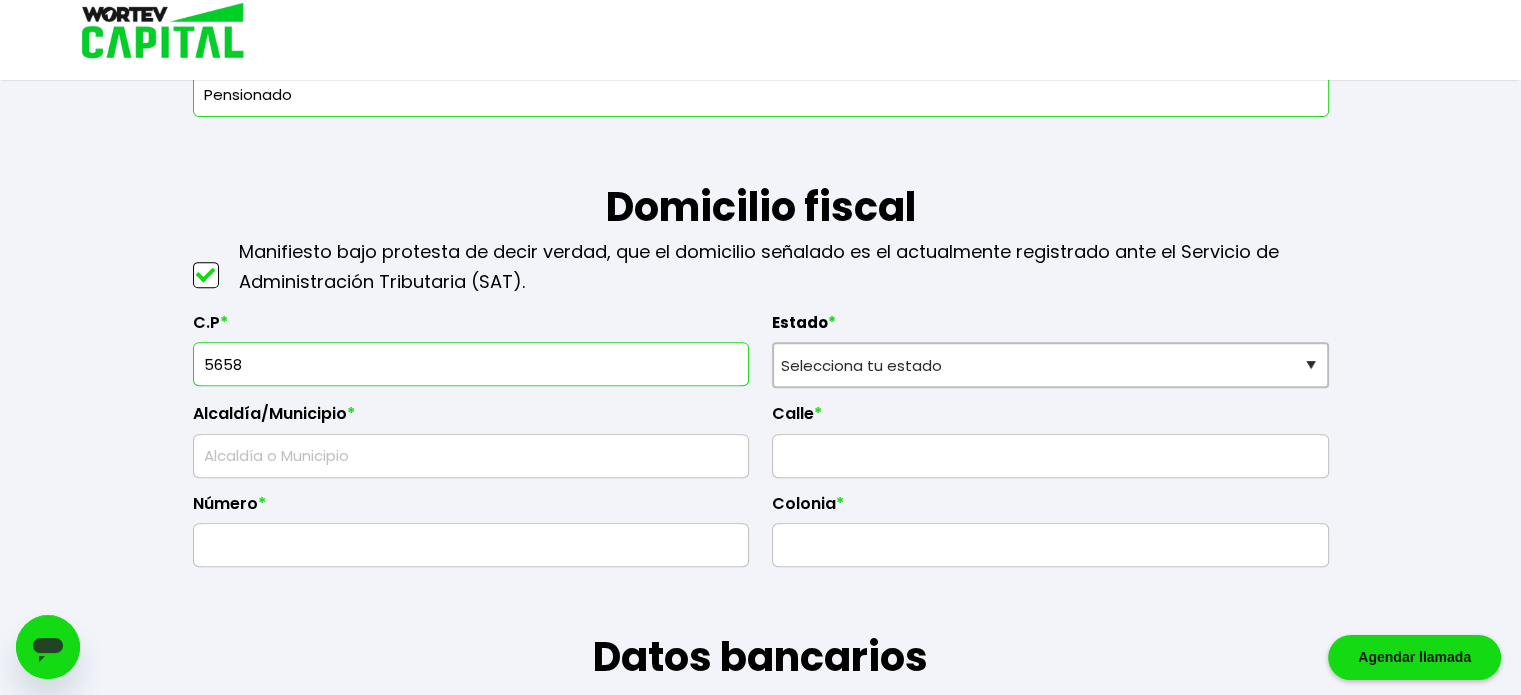type on "56585" 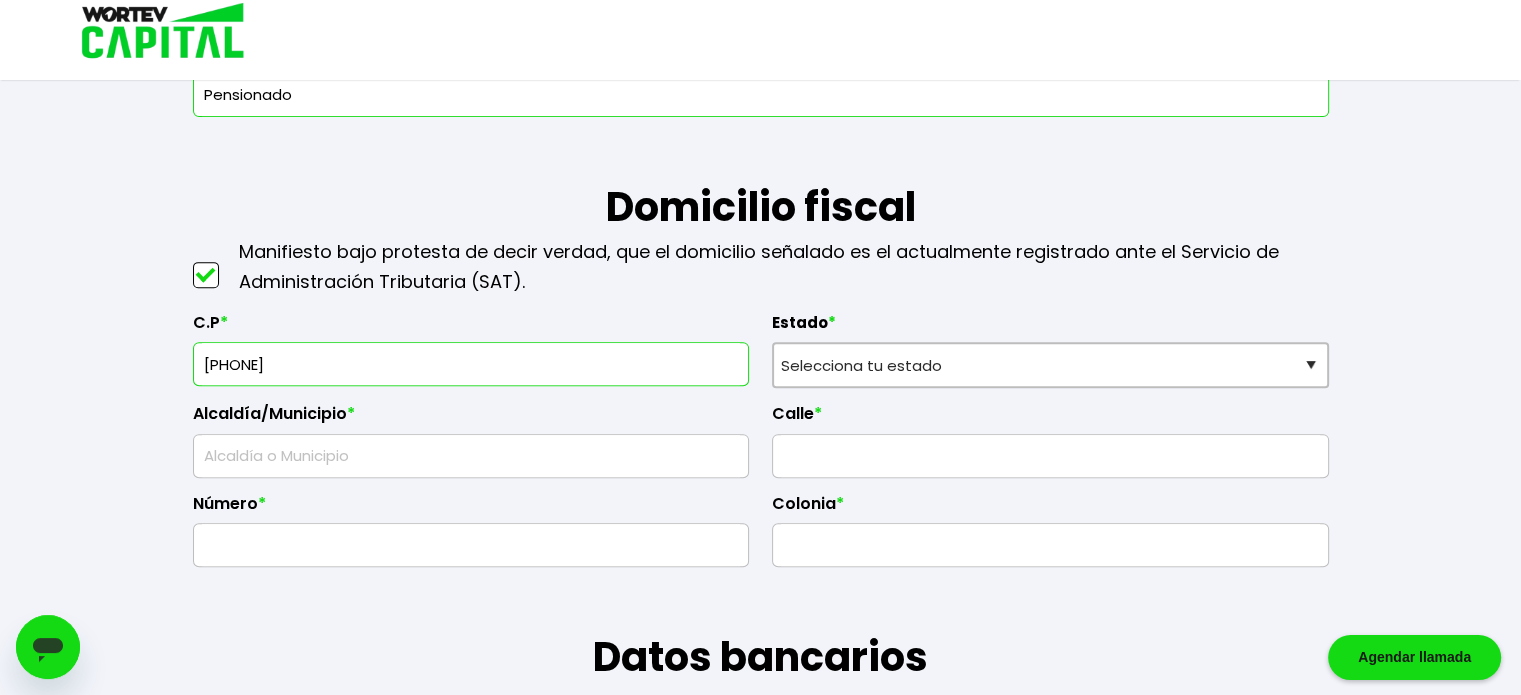 type on "Ixtapaluca" 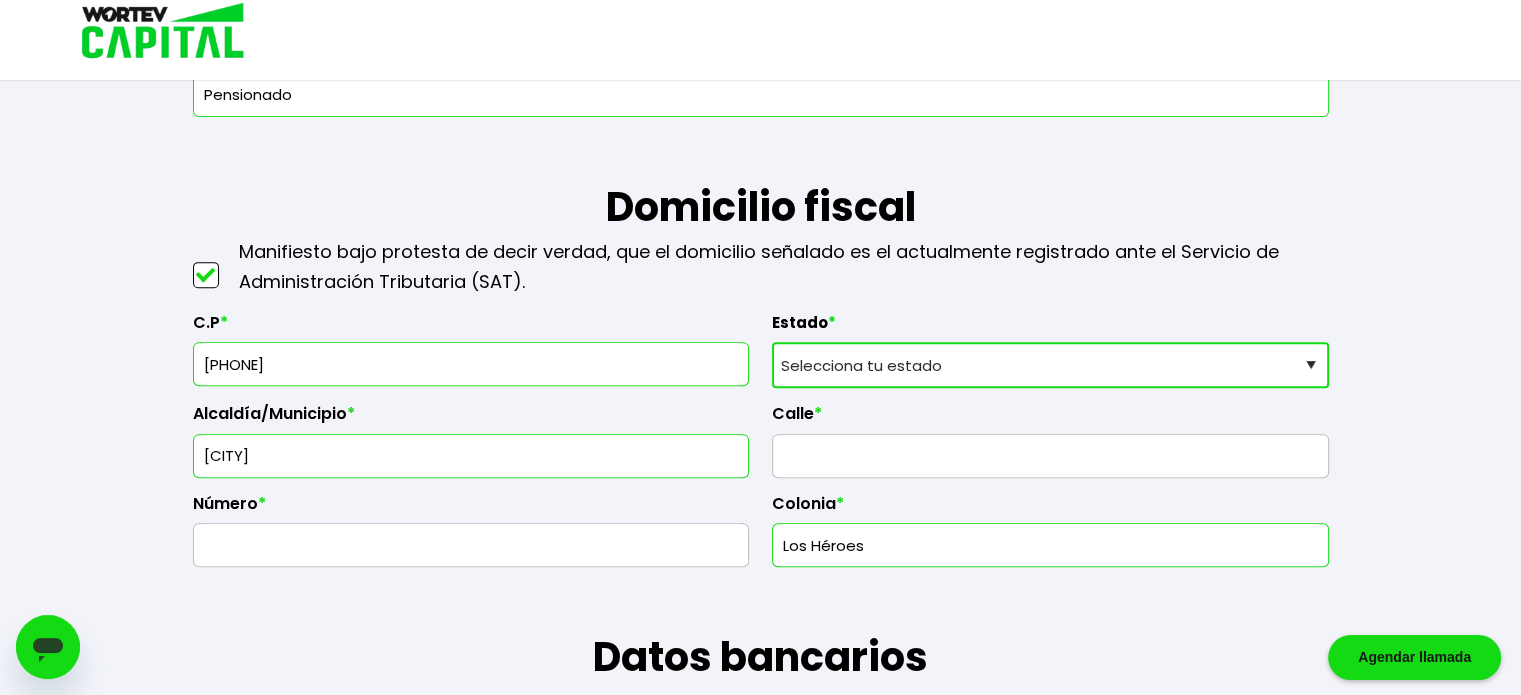 type on "56585" 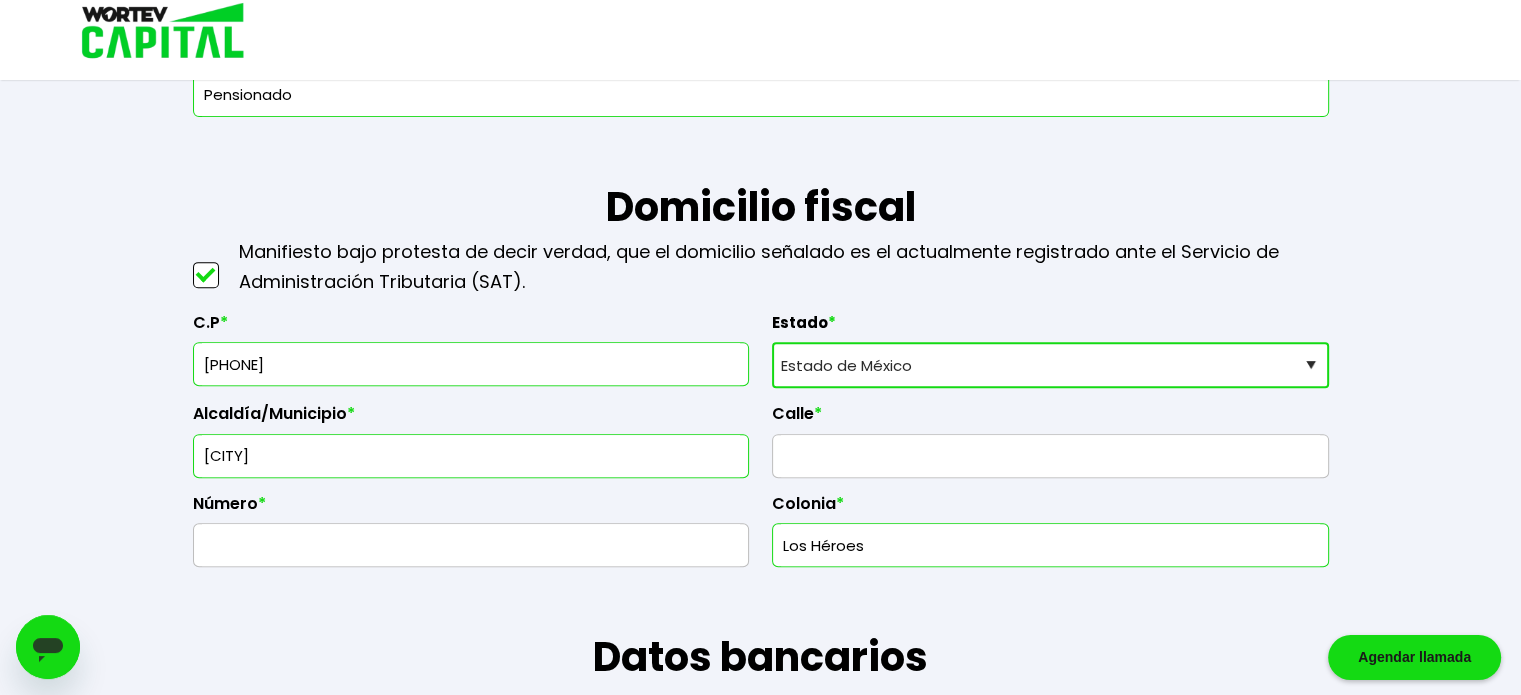 click on "Selecciona tu estado Aguascalientes Baja California Baja California Sur Campeche Chiapas Ciudad de México Chihuahua Coahuila Colima Durango Estado de México Guanajuato Guerrero Hidalgo Jalisco Michoacán Morelos Nayarit Nuevo León Oaxaca Puebla Querétaro Quintana Roo San Luis Potosí Sinaloa Sonora Tabasco Tamaulipas Tlaxcala Veracruz Yucatán Zacatecas" at bounding box center [1050, 365] 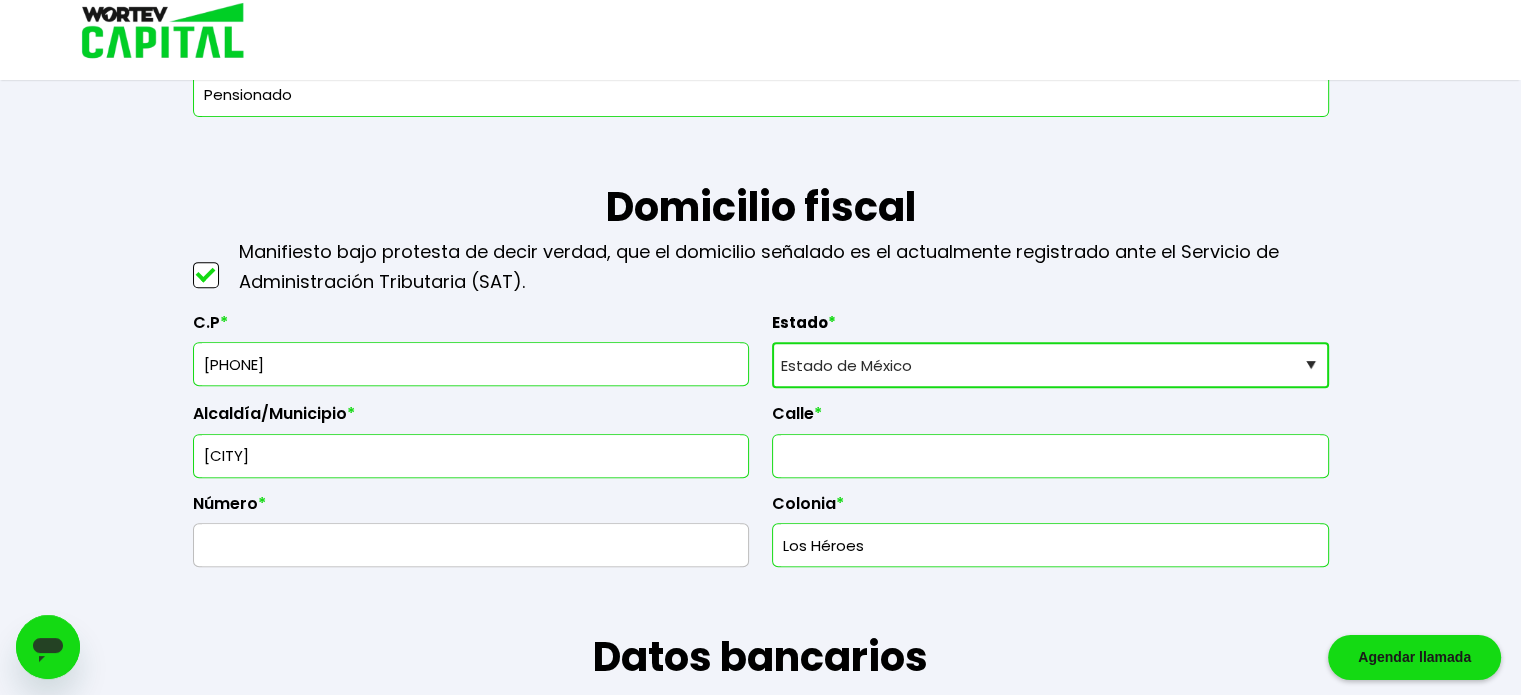 type on "MIGUEL HIDALGO" 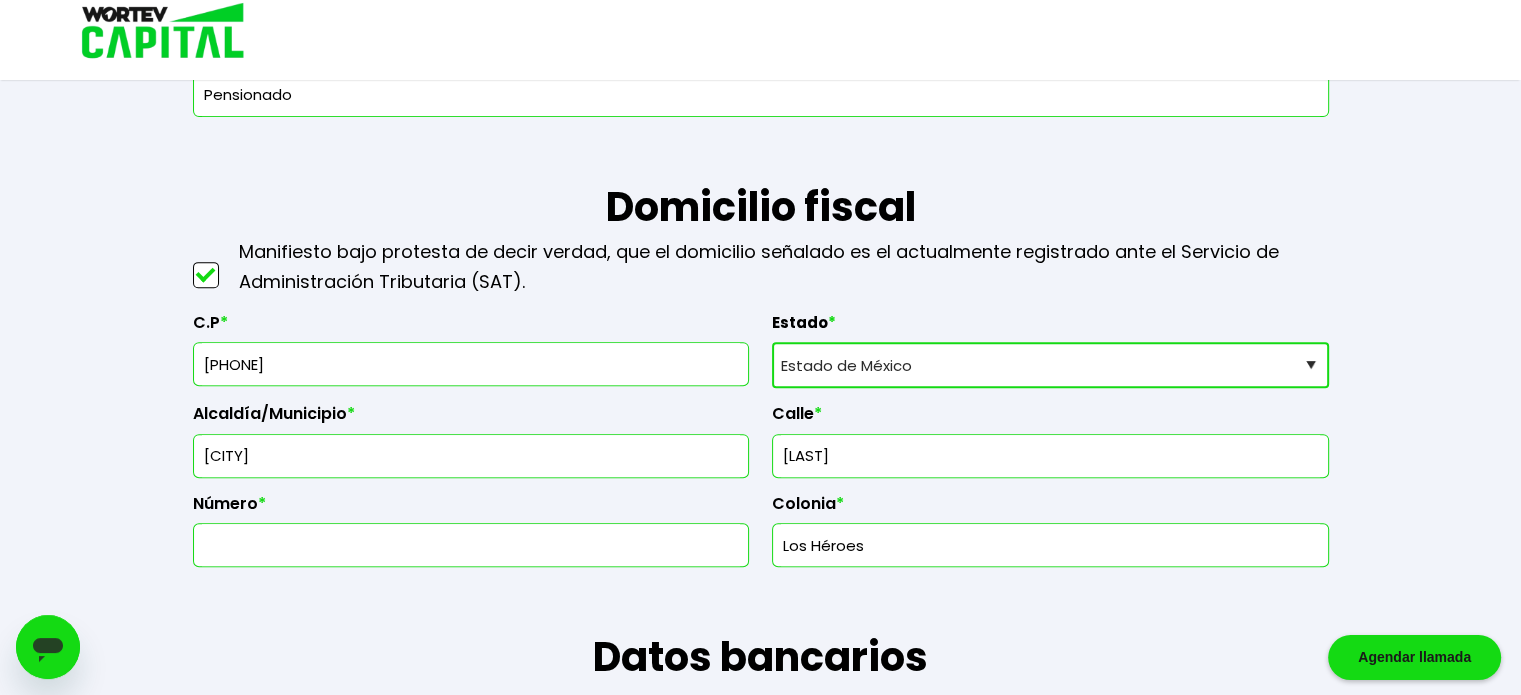 click at bounding box center [471, 545] 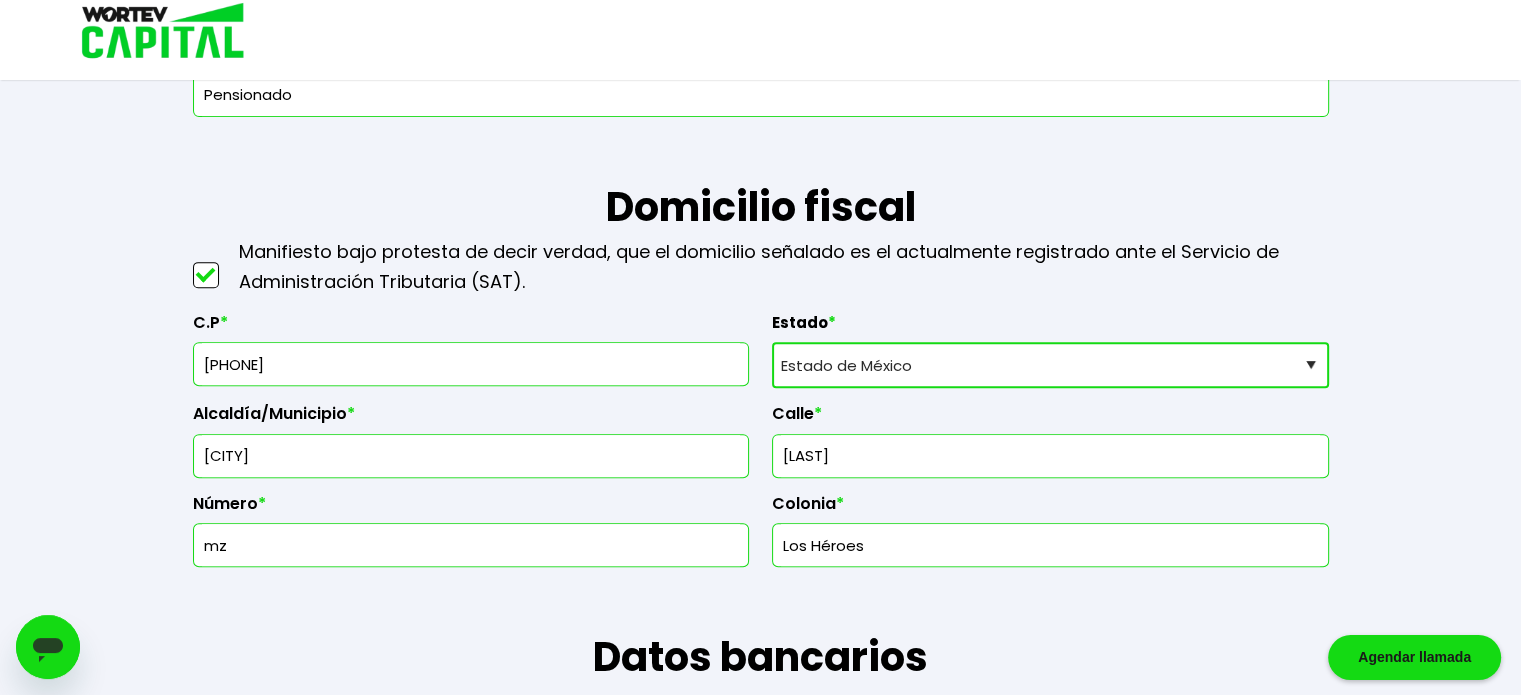 type on "m" 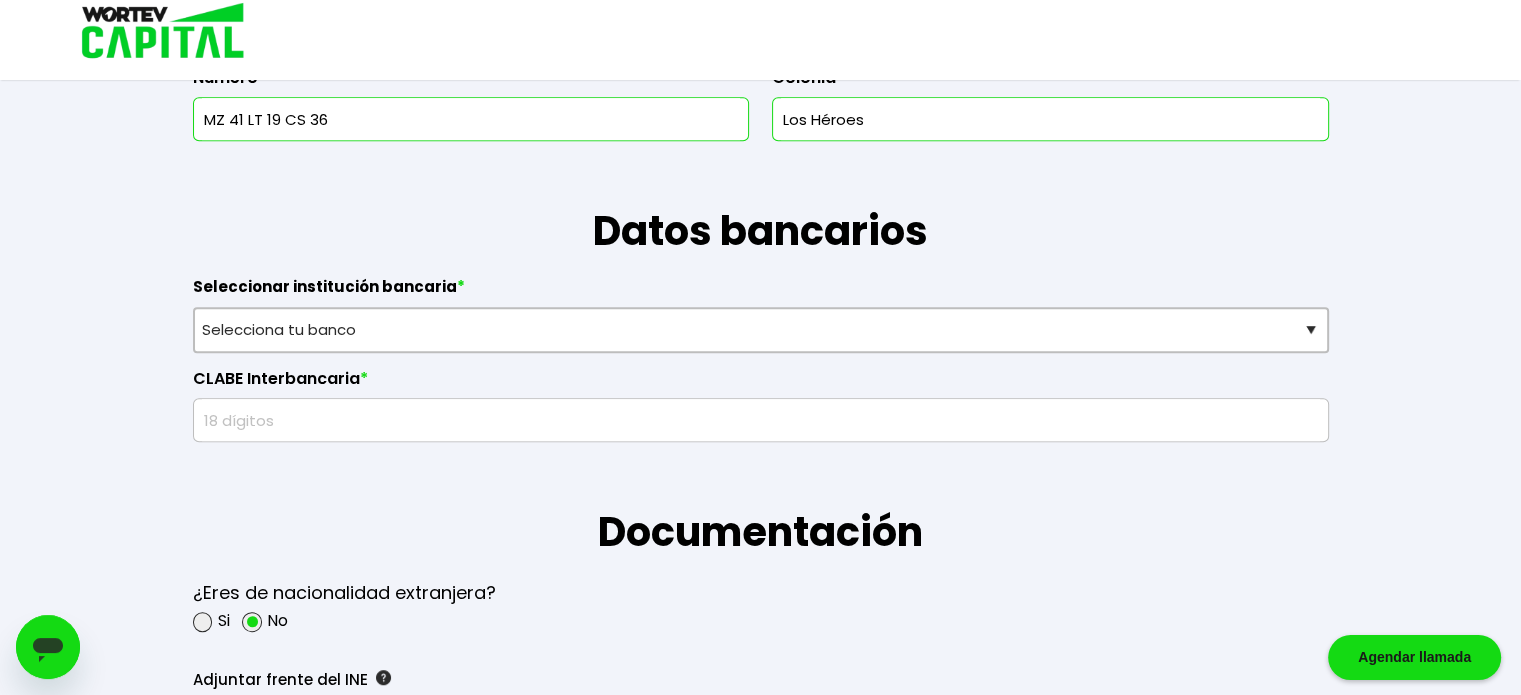 scroll, scrollTop: 1210, scrollLeft: 0, axis: vertical 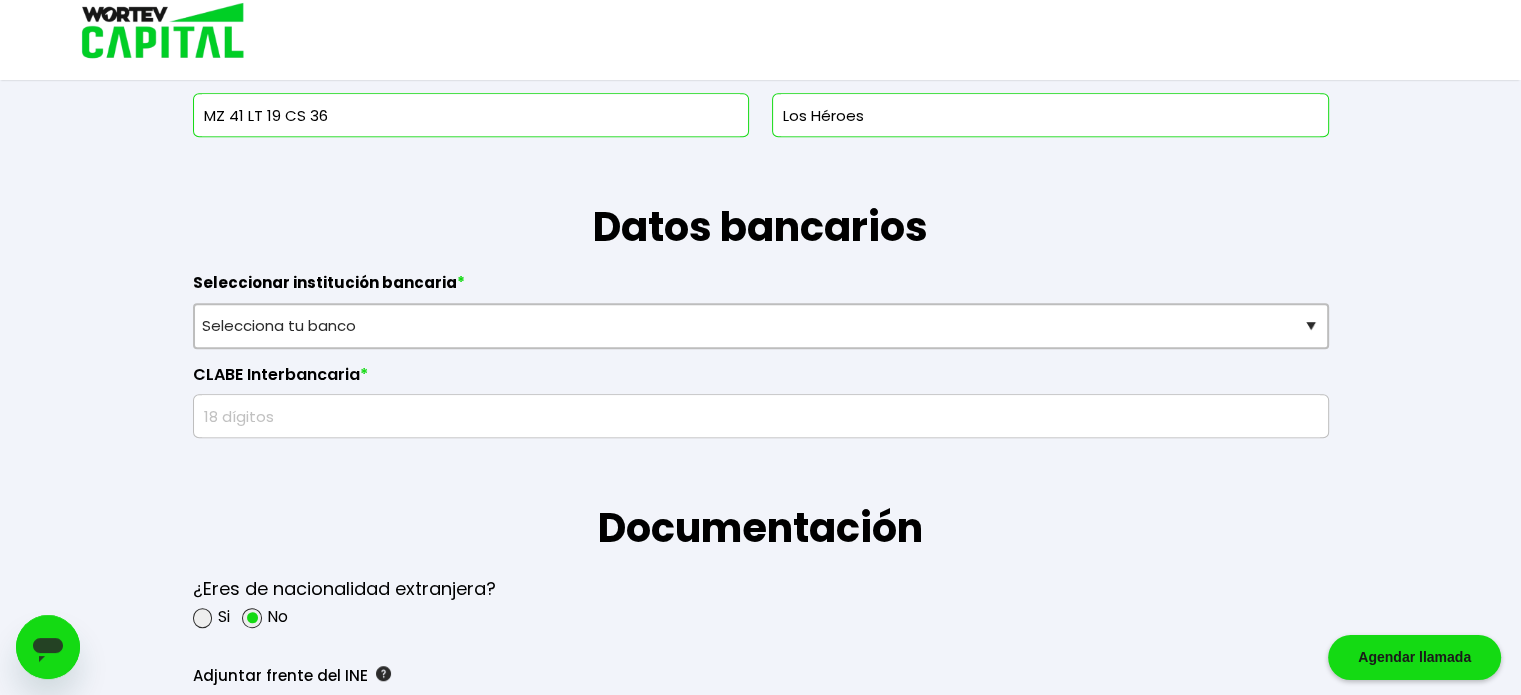 type on "MZ 41 LT 19 CS 36" 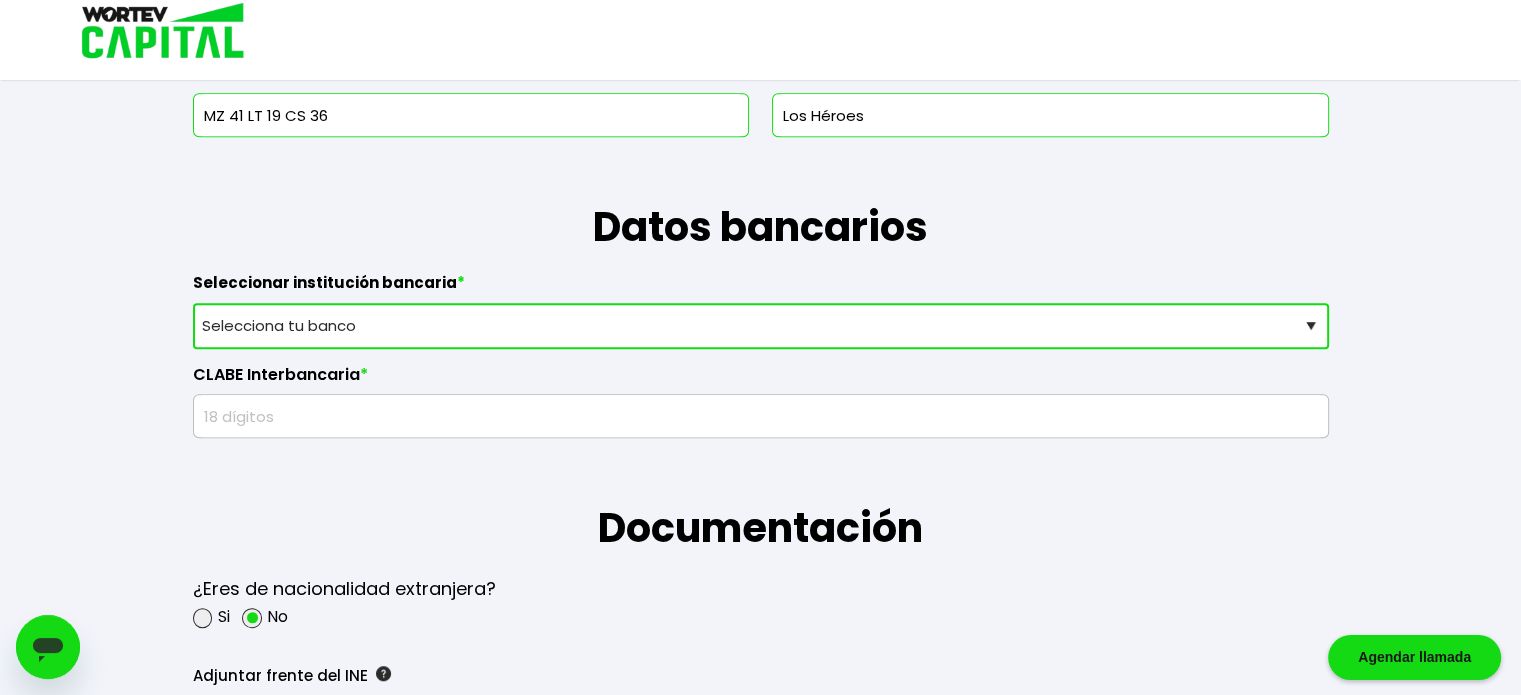 click on "Selecciona tu banco ABC Capital Actinver Afirme Albo ASP Banamex Banbajio Banco Autofin Banco Azteca Banco Bancrea Banco Base Banco Inmobiliario Mexicano Banco Sabadell Banco ve por más Bancoppel Banjercito Bankaool Banorte Banregio Banregio (Hey Banco) Bansefi Bansi BBVA Bancomer Bineo Caja Morelia Valladolid Caja Popular Mexicana Caja Yanga CIBanco Compartamos Banco CONSUBANCO Cuenca Finsus Fondeadora Grupo Financiero MULTIVA HSBC Inbursa INTERCAM Banco INVEX IXE Klar Alternativos ku-bo Financiero, S.A. de C.V. Mercado Pago Mifel Nu Bank Santander Scotiabank Stori STP Uala Otro" at bounding box center [761, 326] 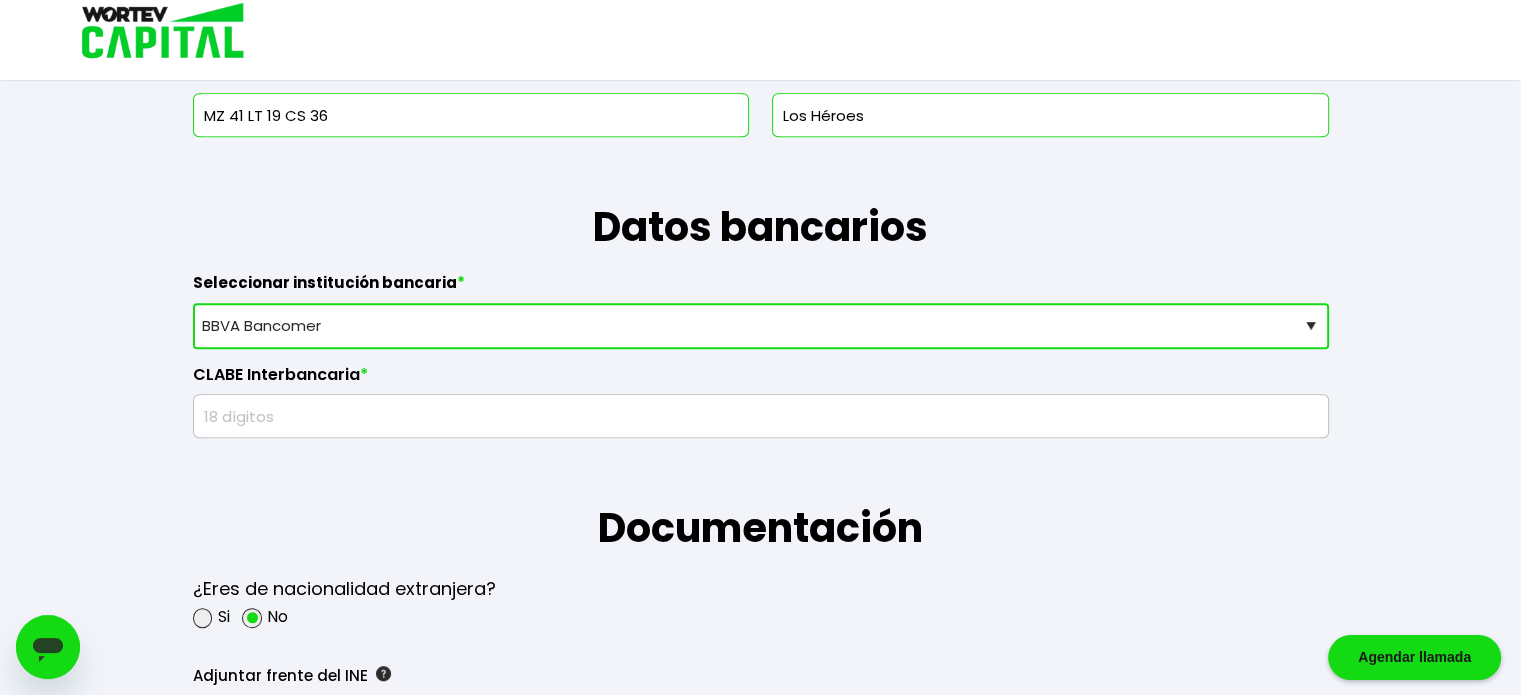 click on "Selecciona tu banco ABC Capital Actinver Afirme Albo ASP Banamex Banbajio Banco Autofin Banco Azteca Banco Bancrea Banco Base Banco Inmobiliario Mexicano Banco Sabadell Banco ve por más Bancoppel Banjercito Bankaool Banorte Banregio Banregio (Hey Banco) Bansefi Bansi BBVA Bancomer Bineo Caja Morelia Valladolid Caja Popular Mexicana Caja Yanga CIBanco Compartamos Banco CONSUBANCO Cuenca Finsus Fondeadora Grupo Financiero MULTIVA HSBC Inbursa INTERCAM Banco INVEX IXE Klar Alternativos ku-bo Financiero, S.A. de C.V. Mercado Pago Mifel Nu Bank Santander Scotiabank Stori STP Uala Otro" at bounding box center (761, 326) 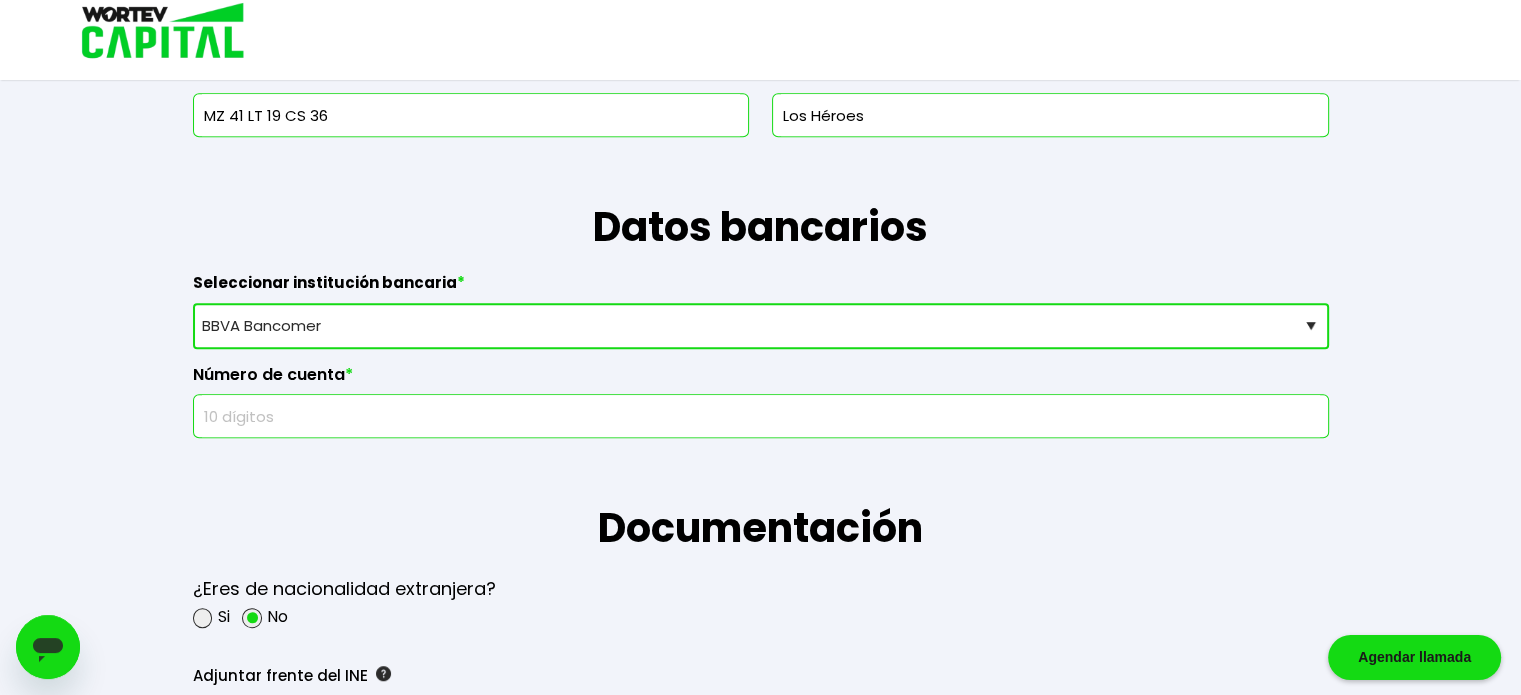 click at bounding box center (761, 416) 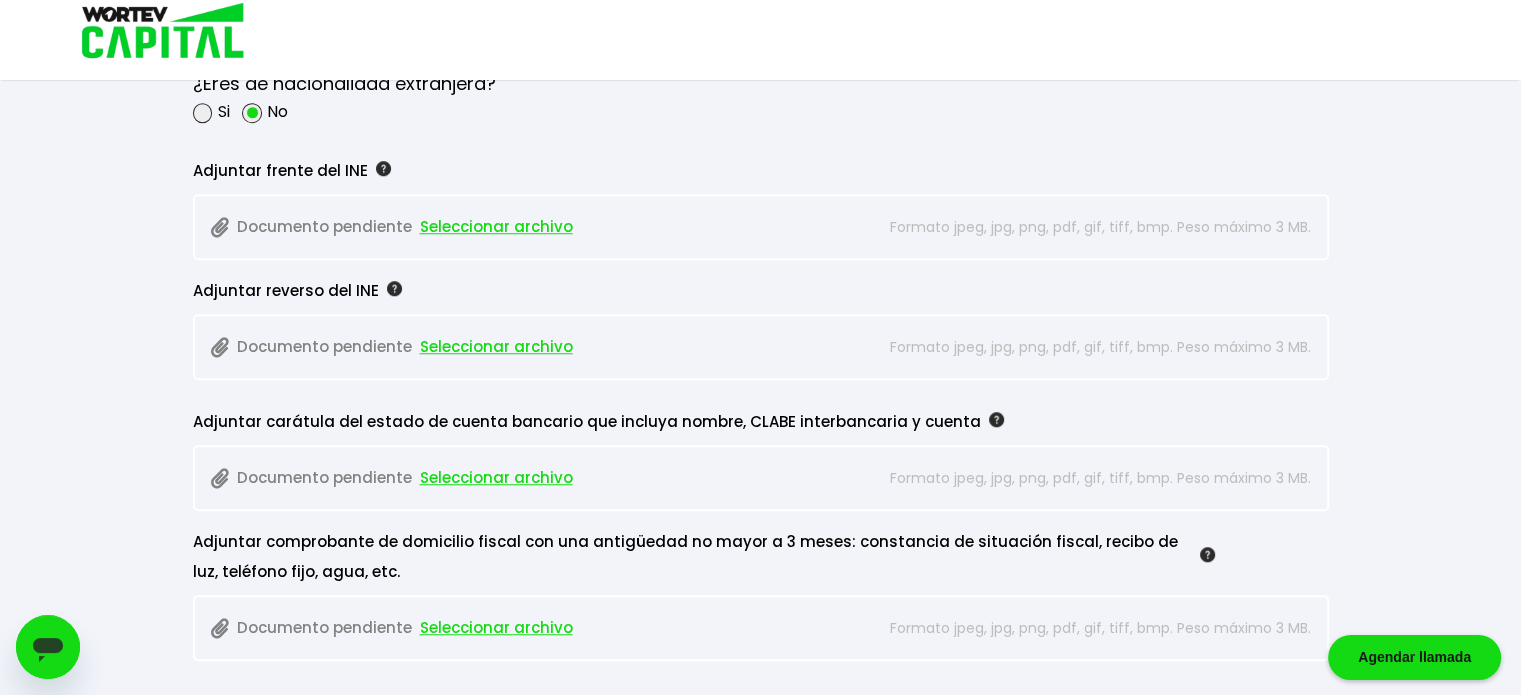 scroll, scrollTop: 1744, scrollLeft: 0, axis: vertical 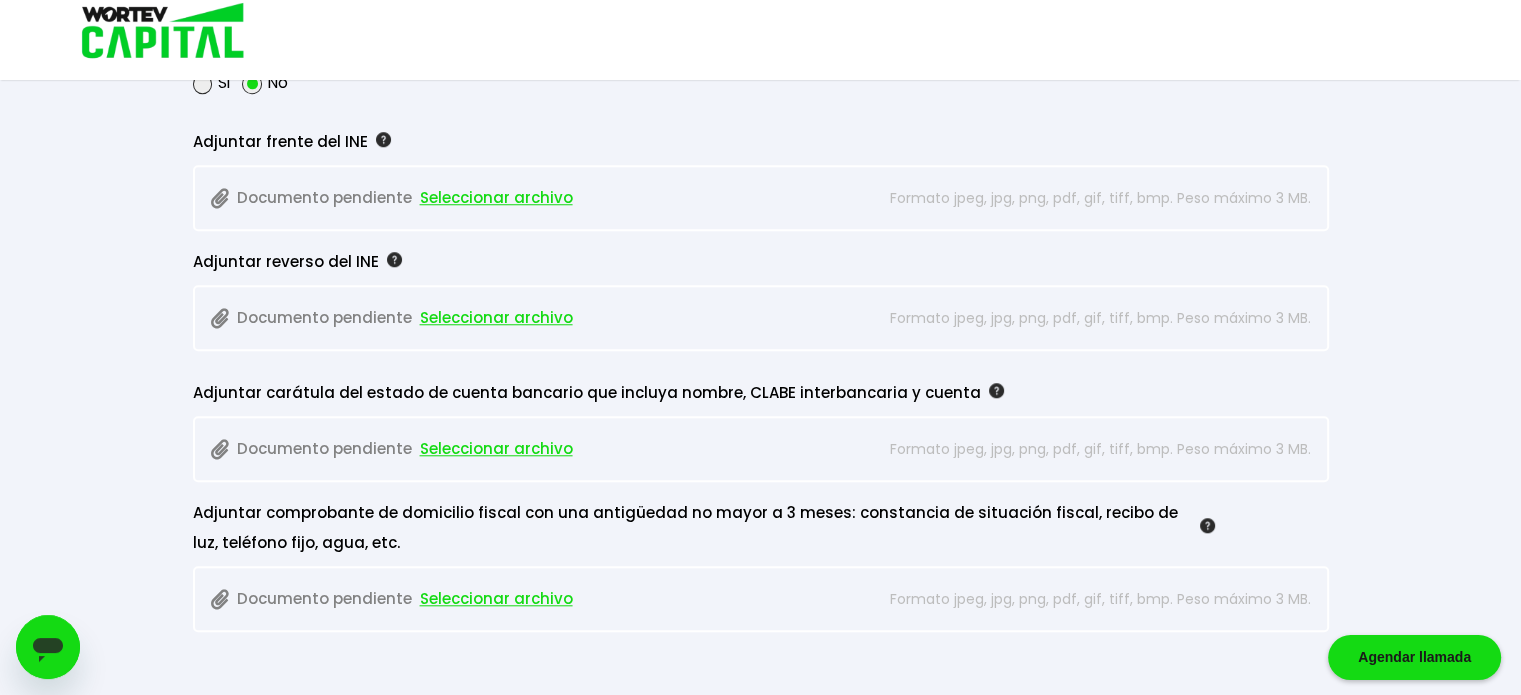 type on "1550081417" 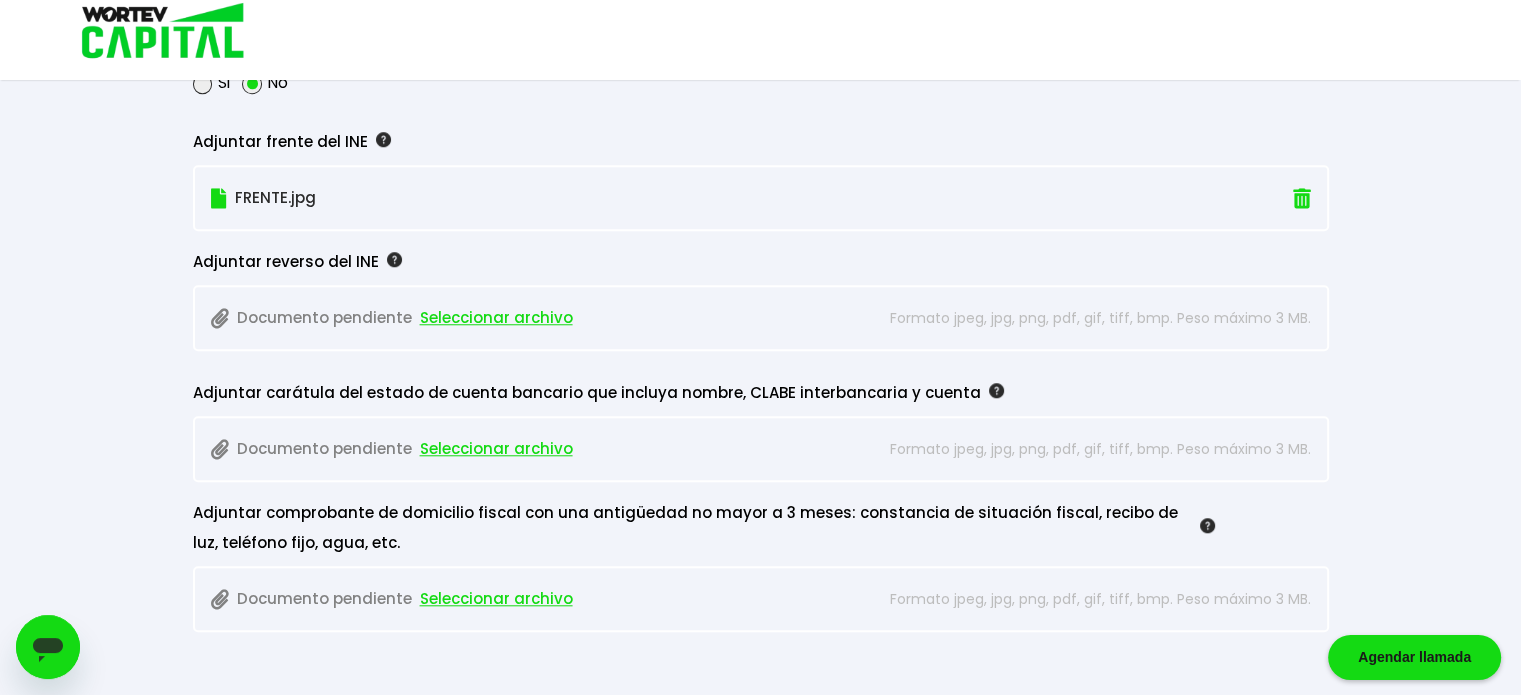 click on "Seleccionar archivo" at bounding box center (496, 318) 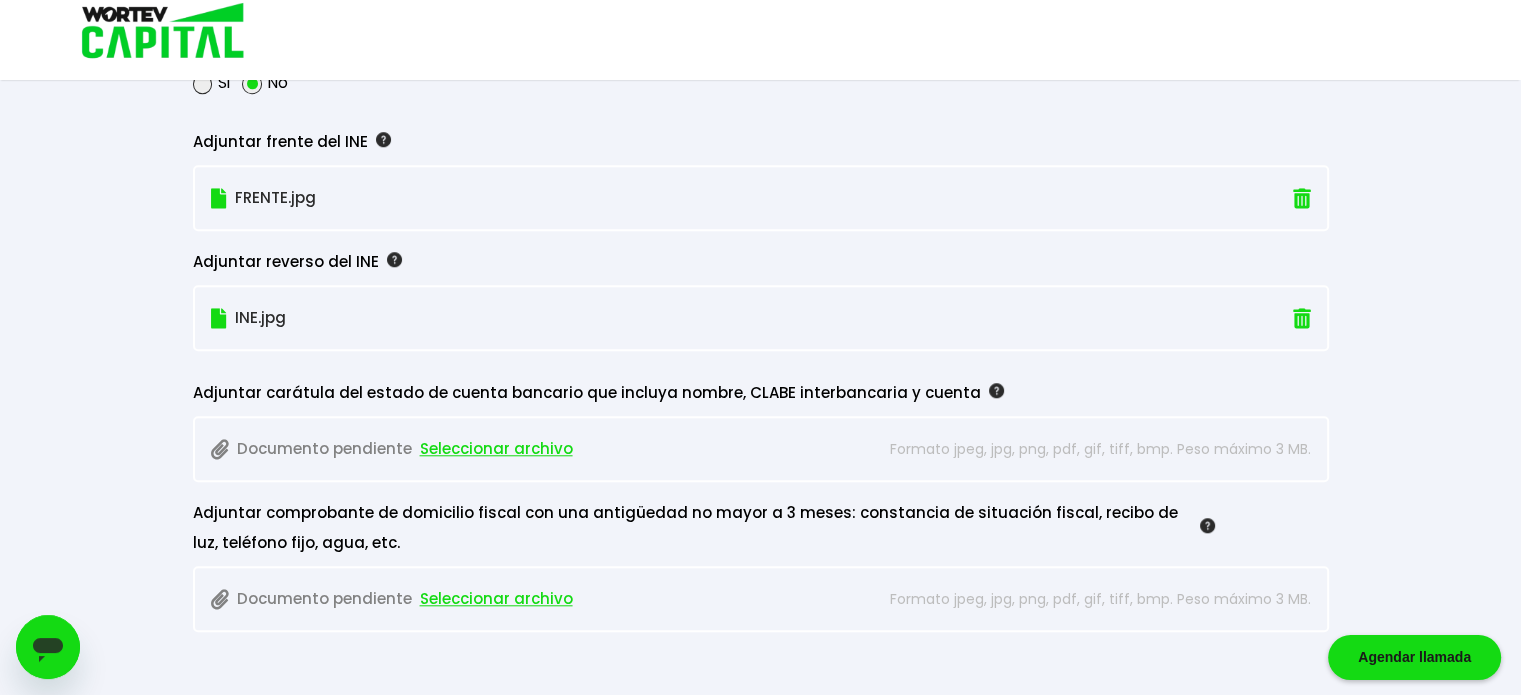click on "Seleccionar archivo" at bounding box center (496, 449) 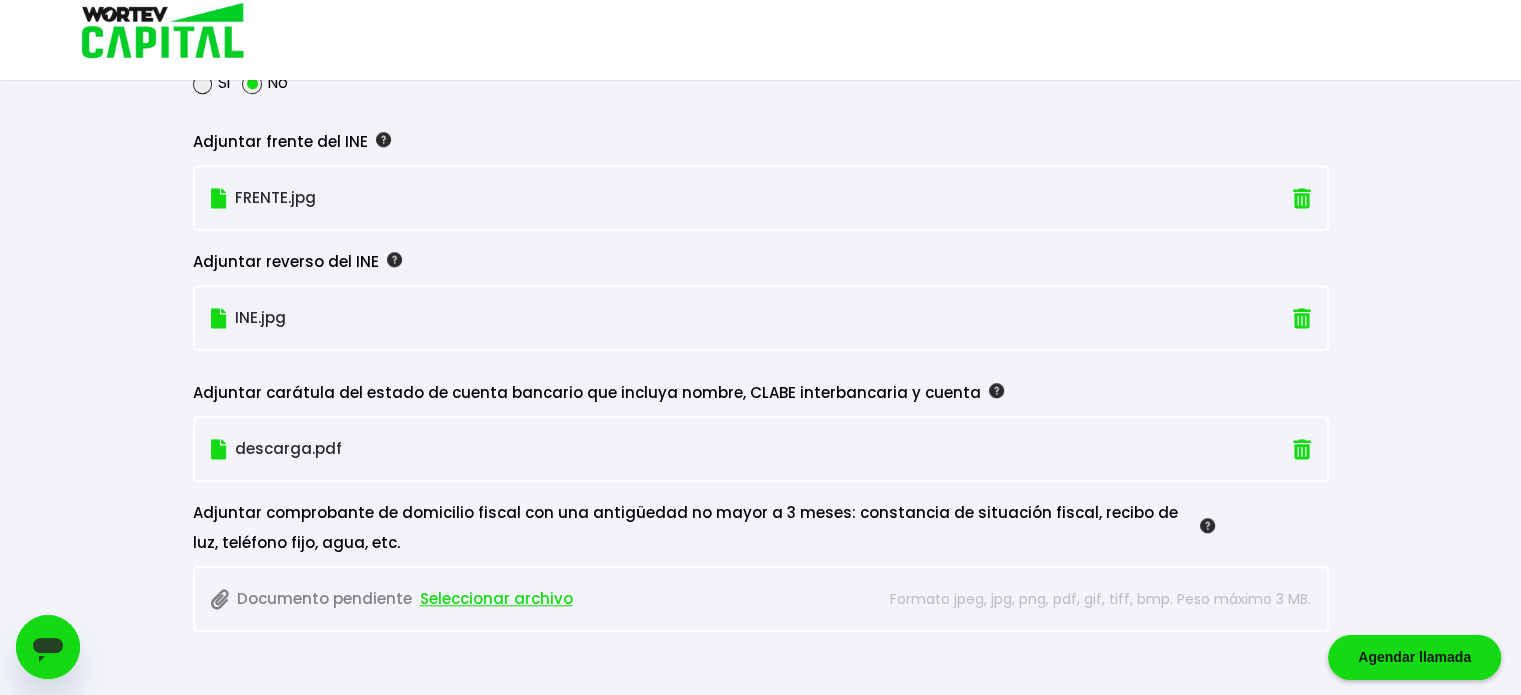 click on "Seleccionar archivo" at bounding box center [496, 599] 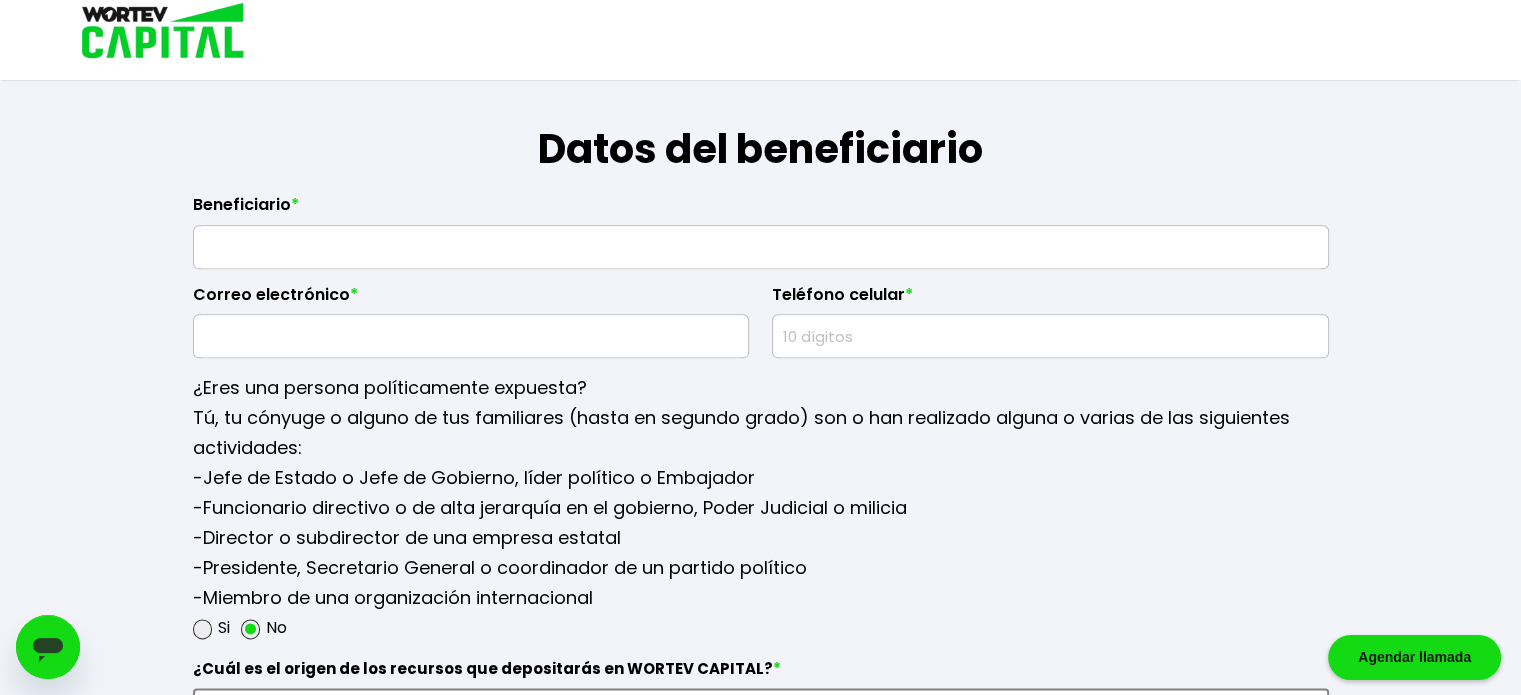 scroll, scrollTop: 2321, scrollLeft: 0, axis: vertical 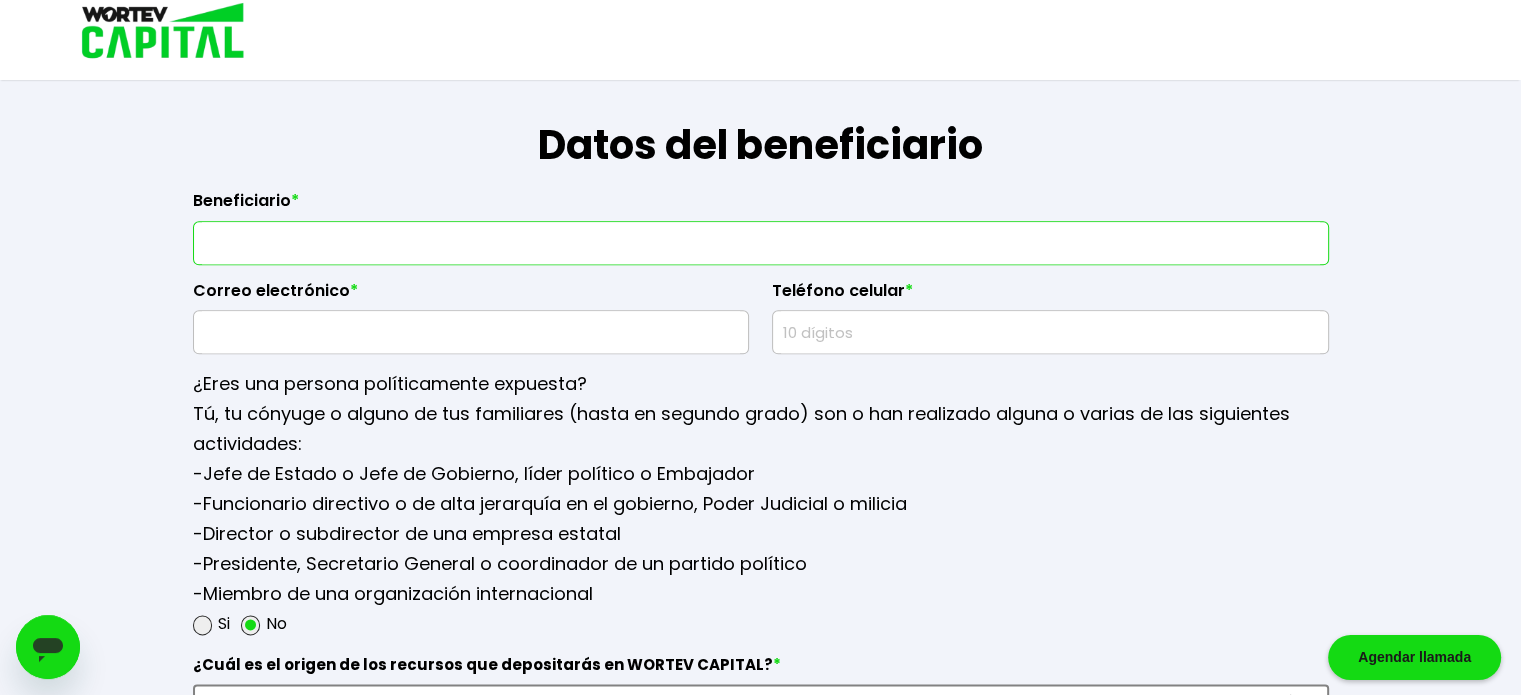 click at bounding box center [761, 243] 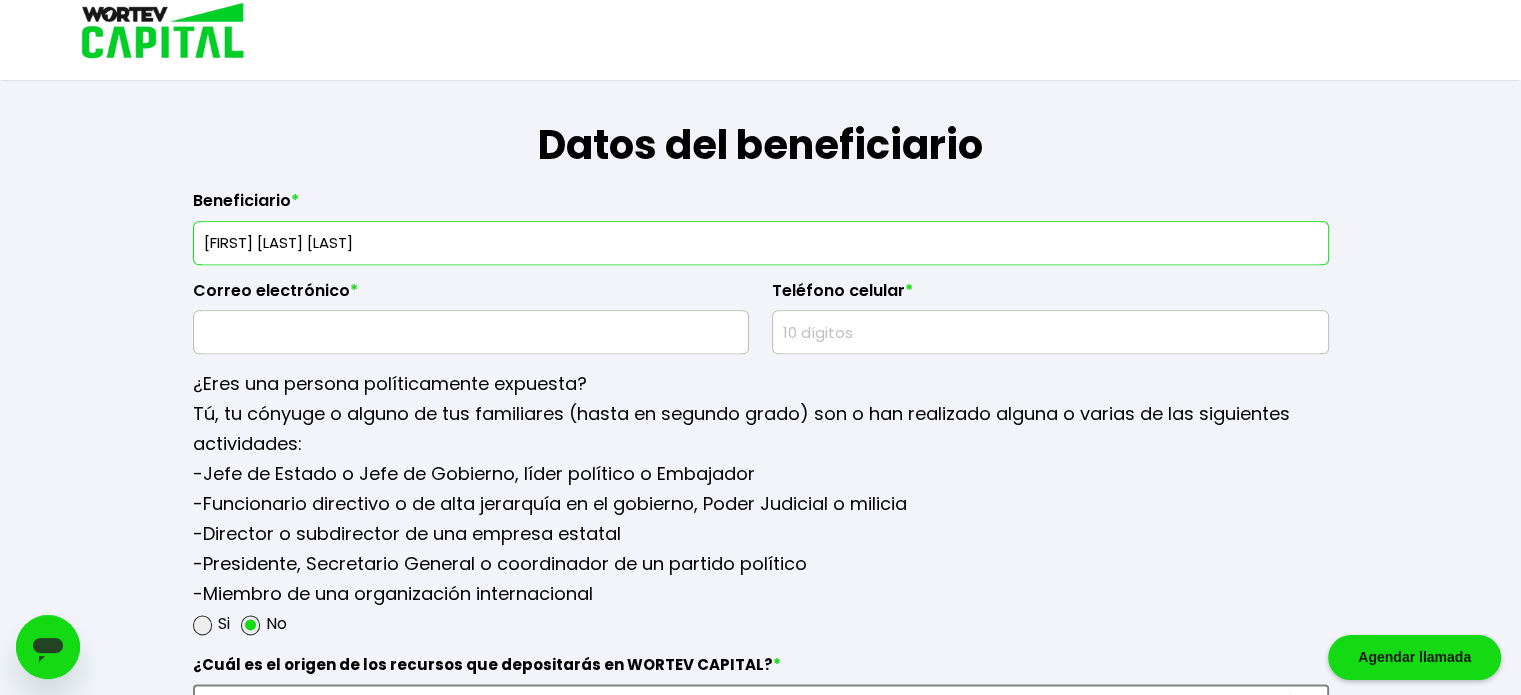type on "ROSA ISELA VELASCO ACOSTA" 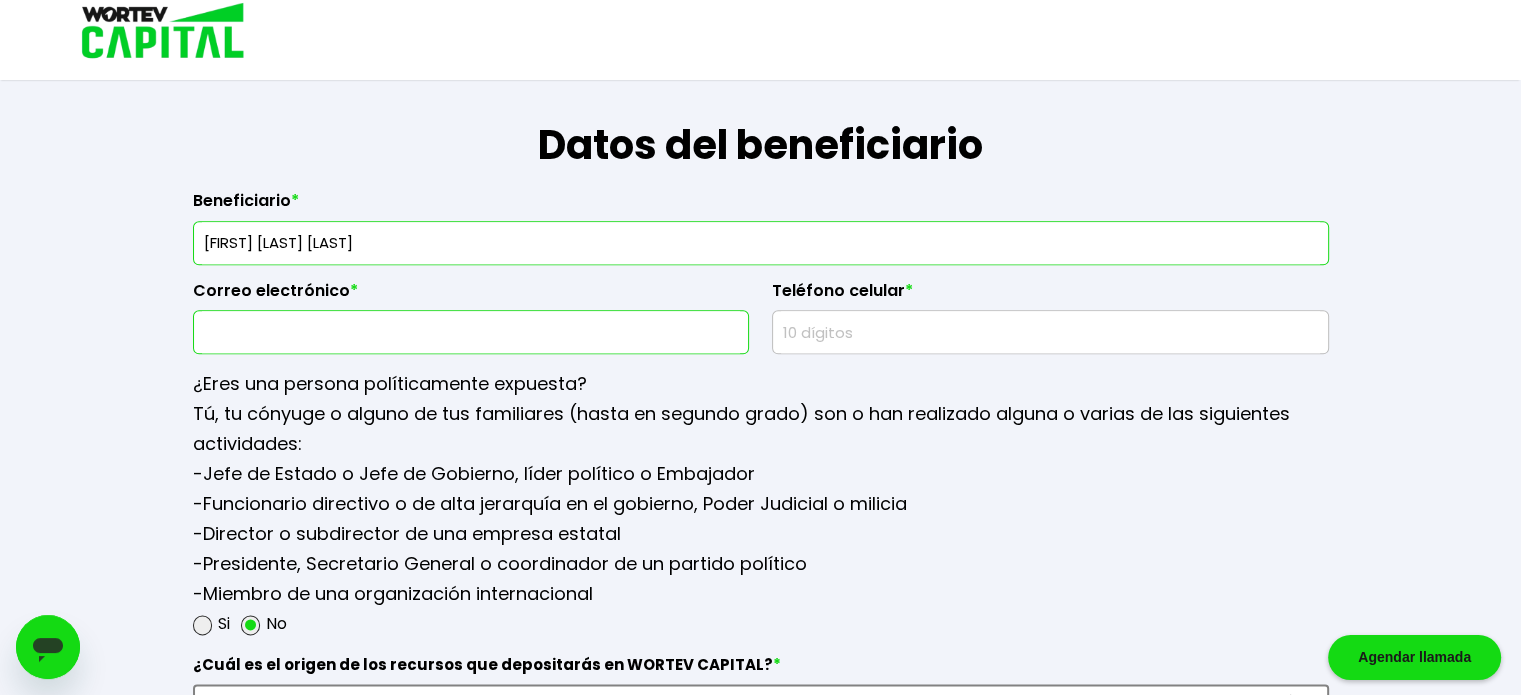 click at bounding box center (471, 332) 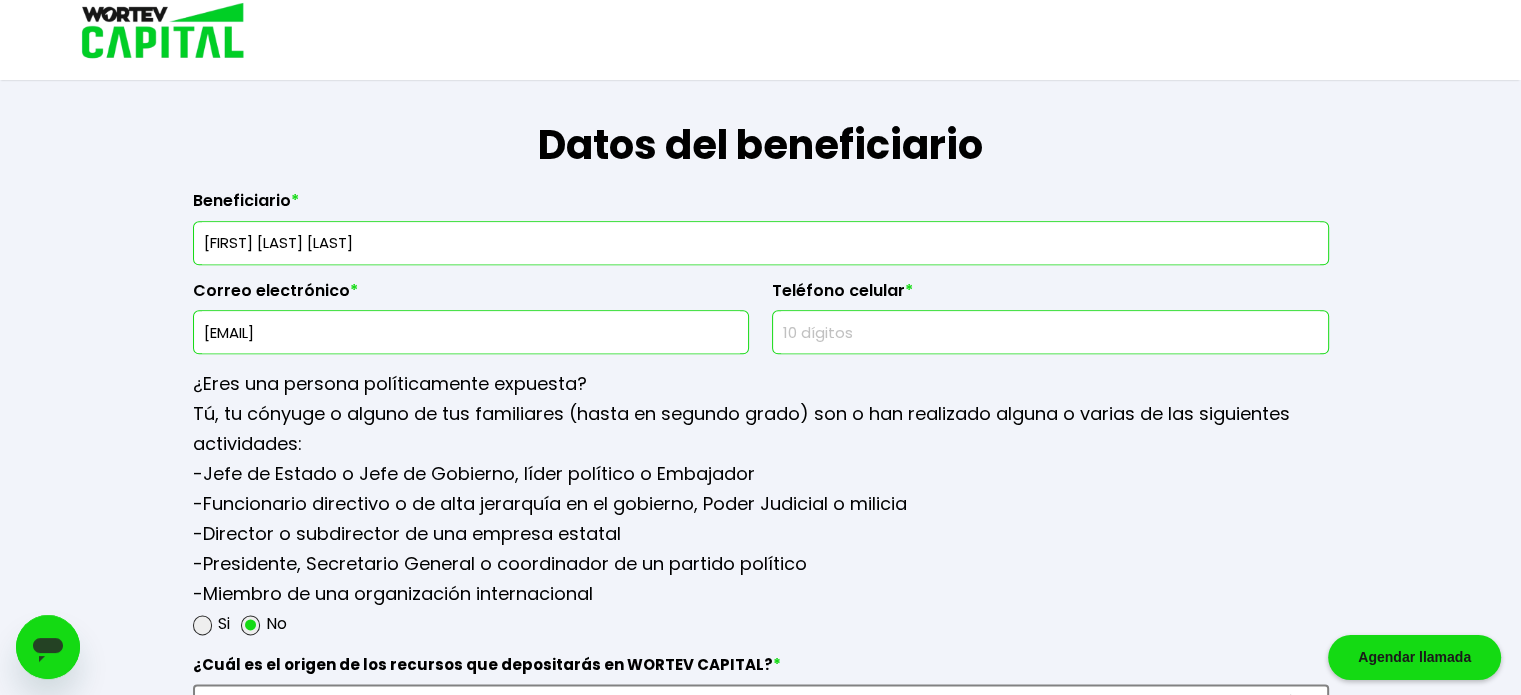 click at bounding box center (1050, 332) 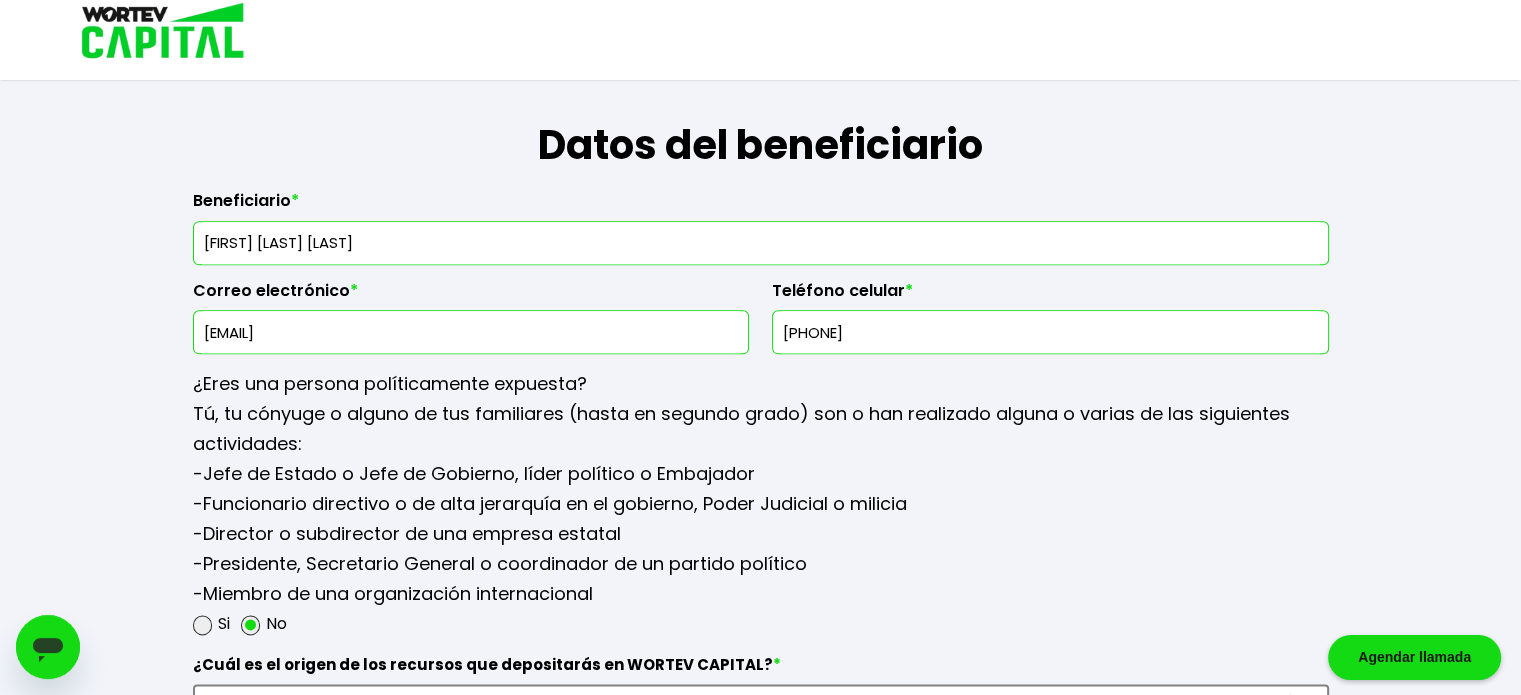 type on "5554038860" 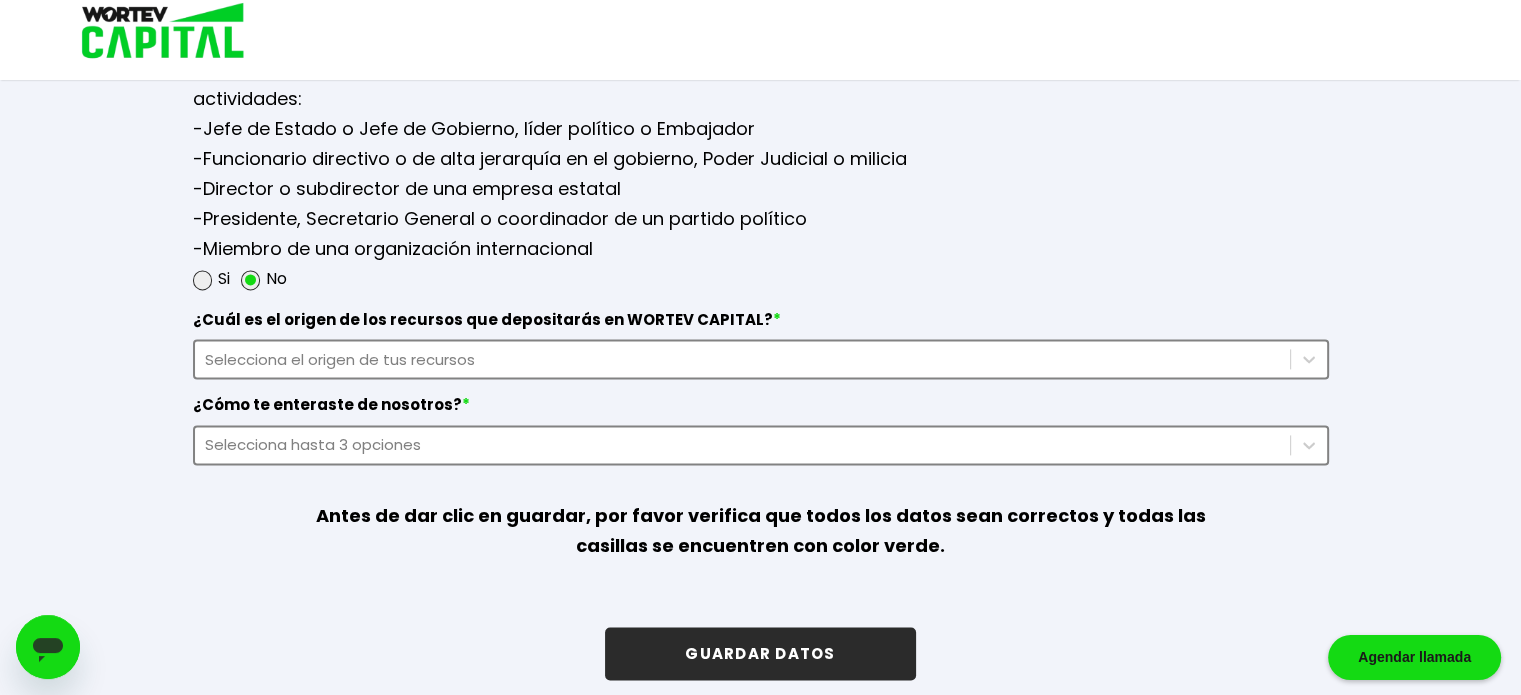scroll, scrollTop: 2672, scrollLeft: 0, axis: vertical 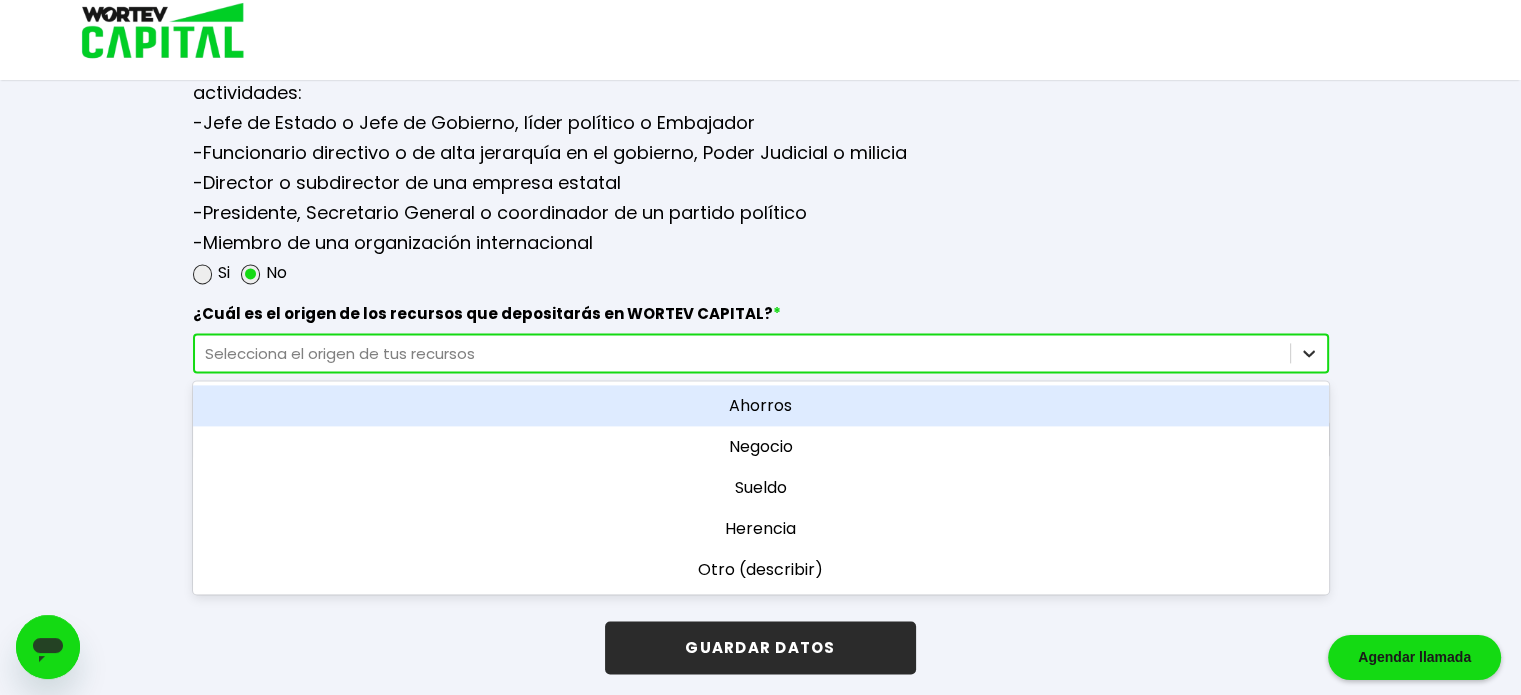 click 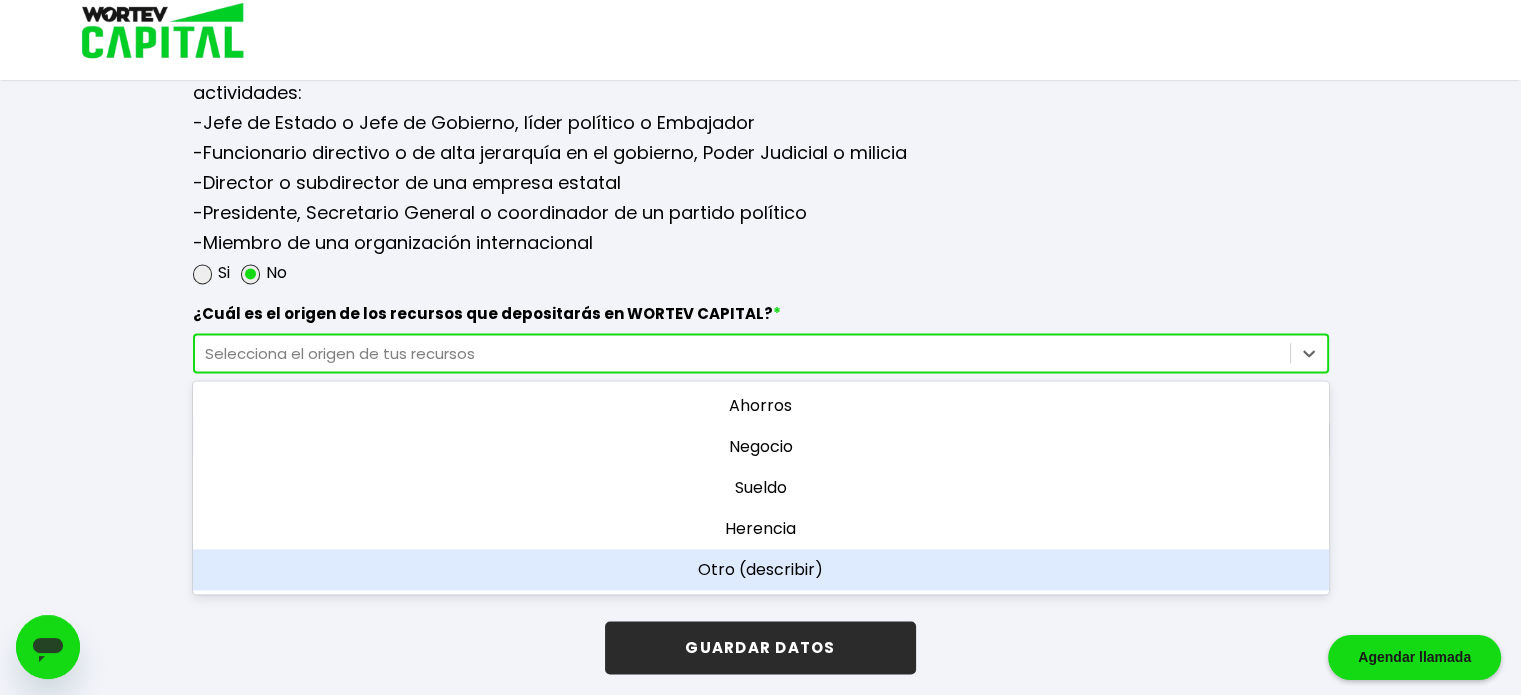 click on "Otro (describir)" at bounding box center (761, 569) 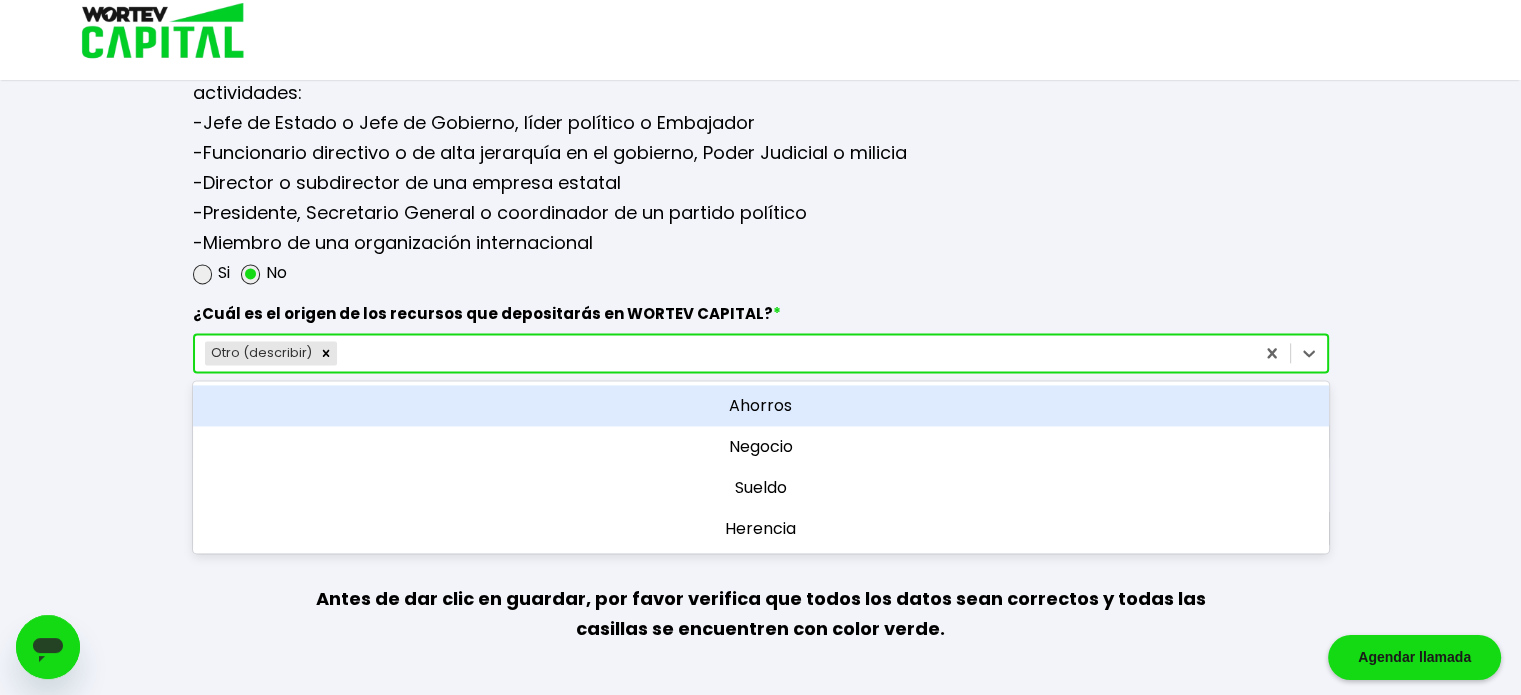 click on "Otro (describir)" at bounding box center [724, 353] 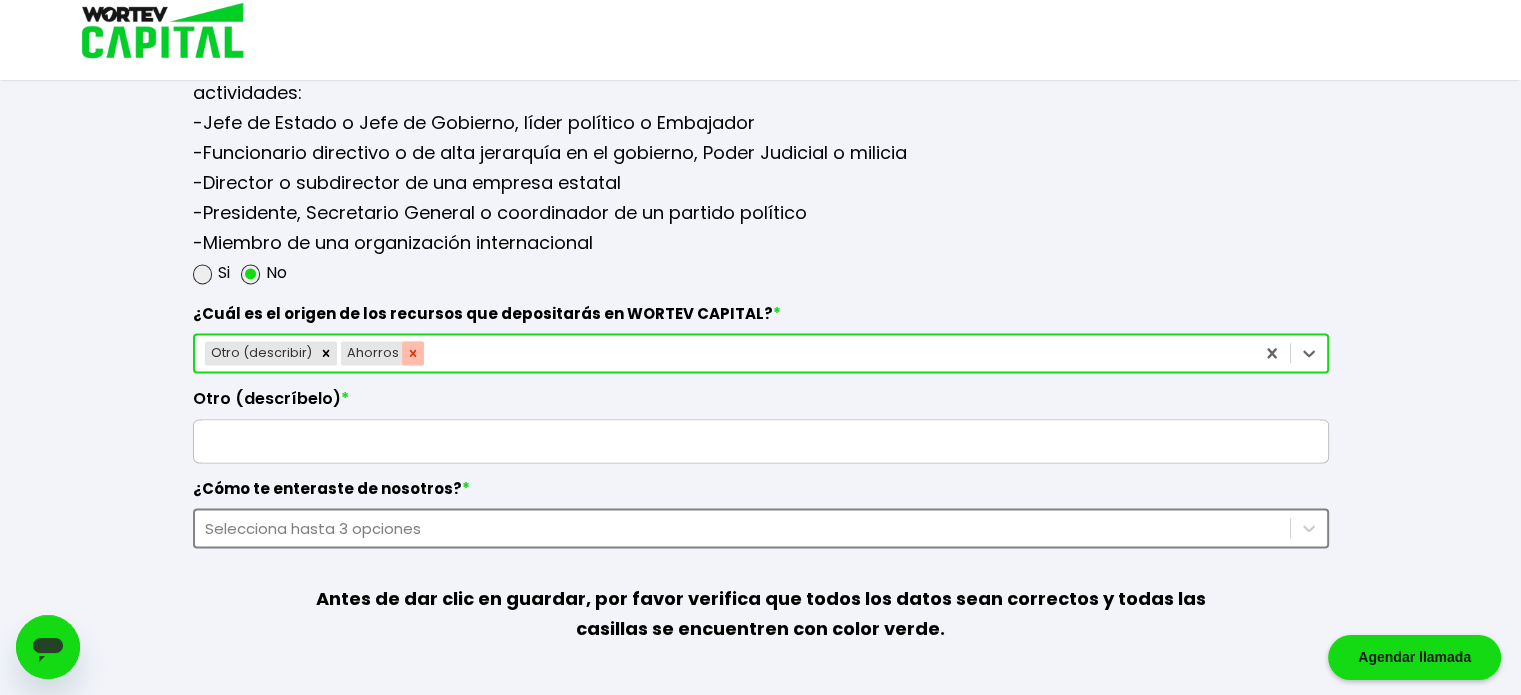 click 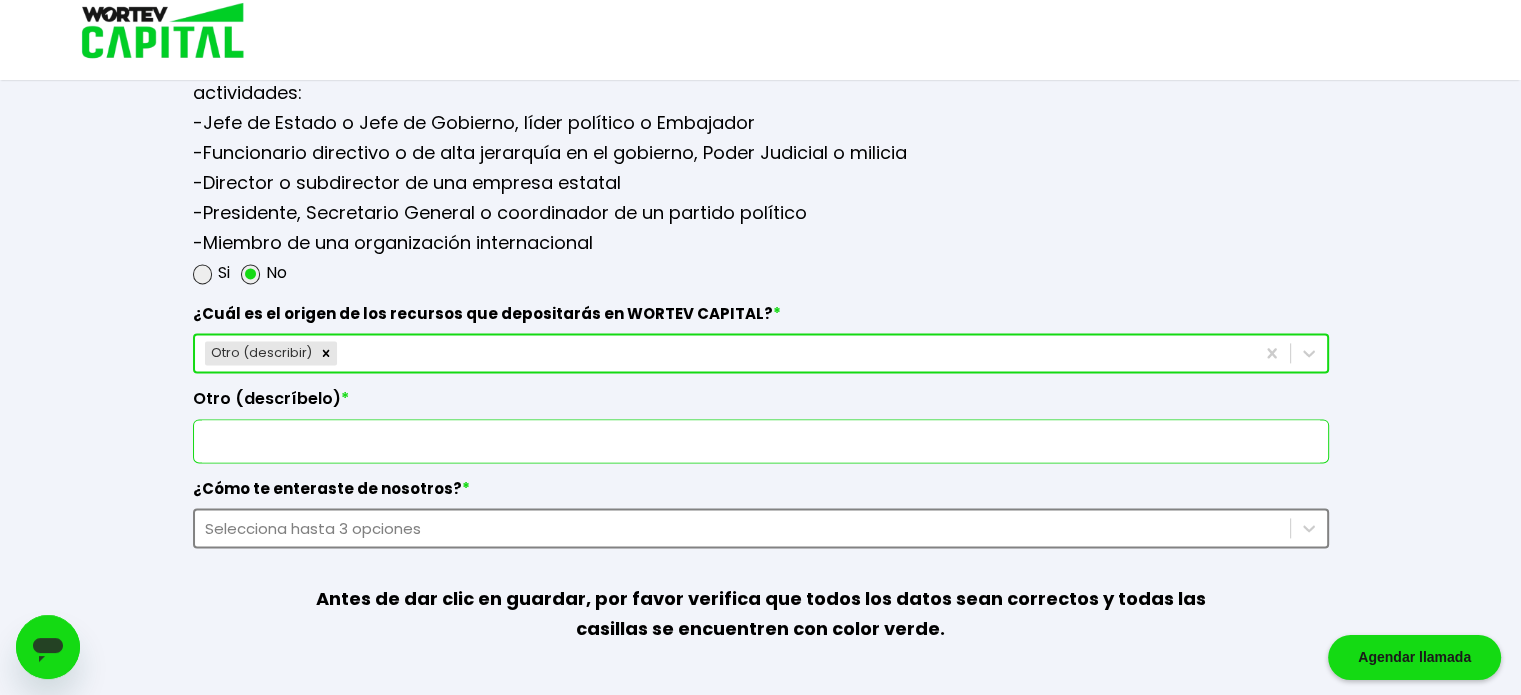 click at bounding box center (761, 441) 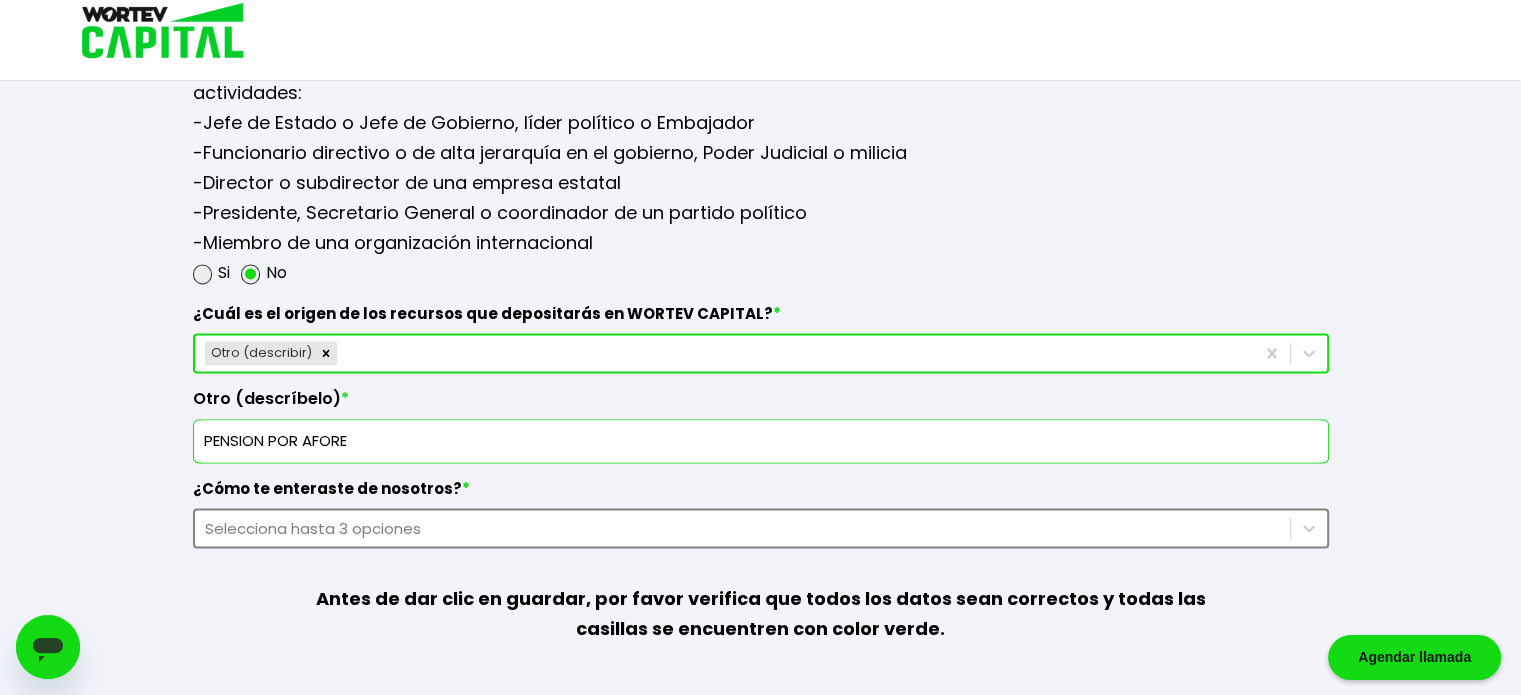 type on "PENSION POR AFORE" 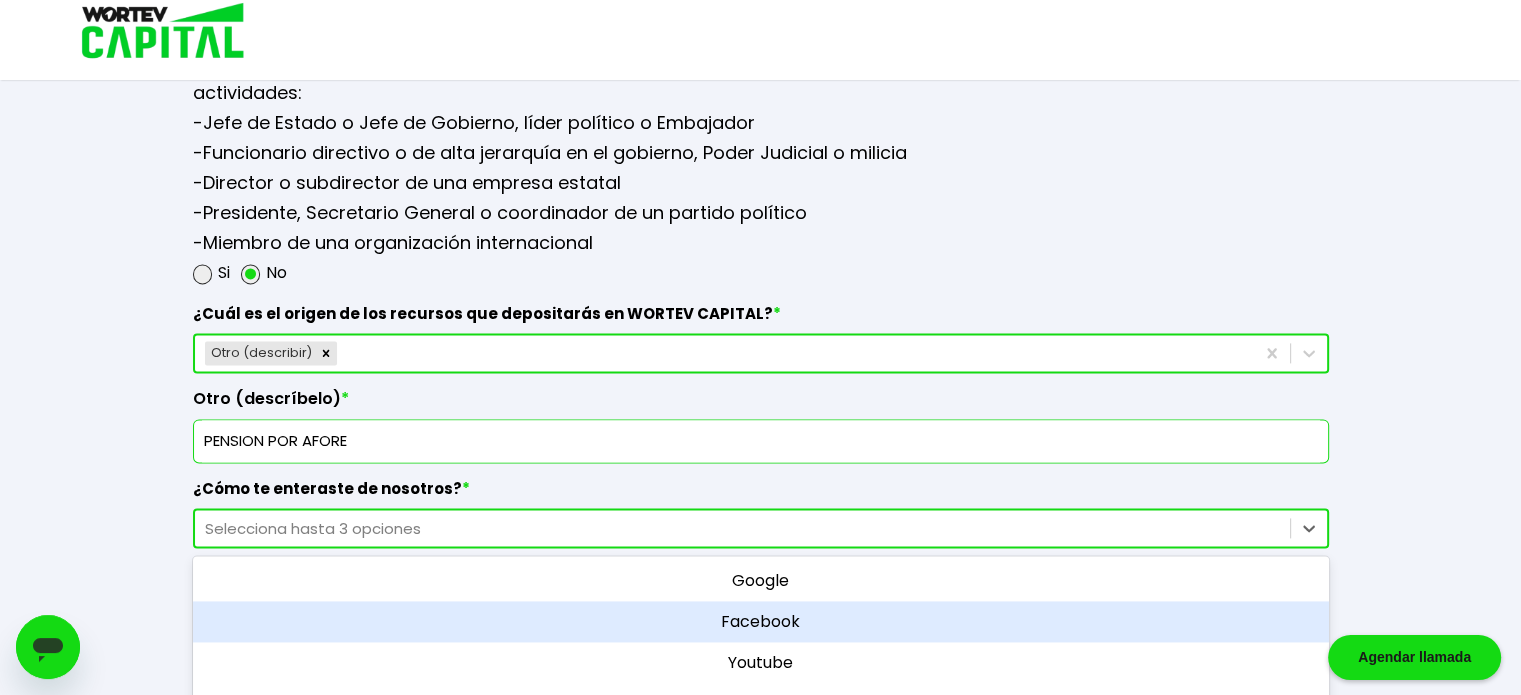 scroll, scrollTop: 2761, scrollLeft: 0, axis: vertical 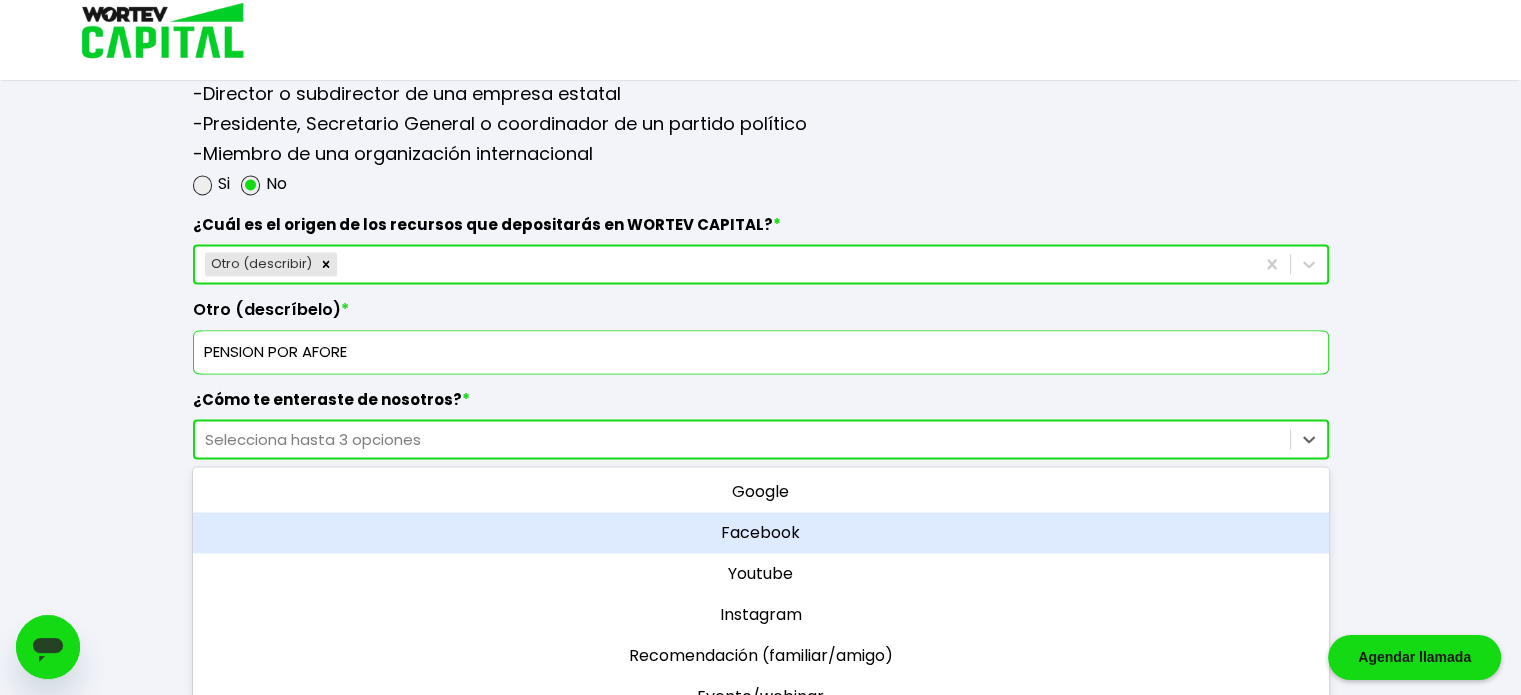 click on "option Facebook focused, 2 of 11. 11 results available. Use Up and Down to choose options, press Enter to select the currently focused option, press Escape to exit the menu, press Tab to select the option and exit the menu. Selecciona hasta 3 opciones Google Facebook Youtube Instagram Recomendación (familiar/amigo) Evento/webinar Prensa/radio/televisión LinkedIn Pinterest Podcast Otro (describir)" at bounding box center [761, 439] 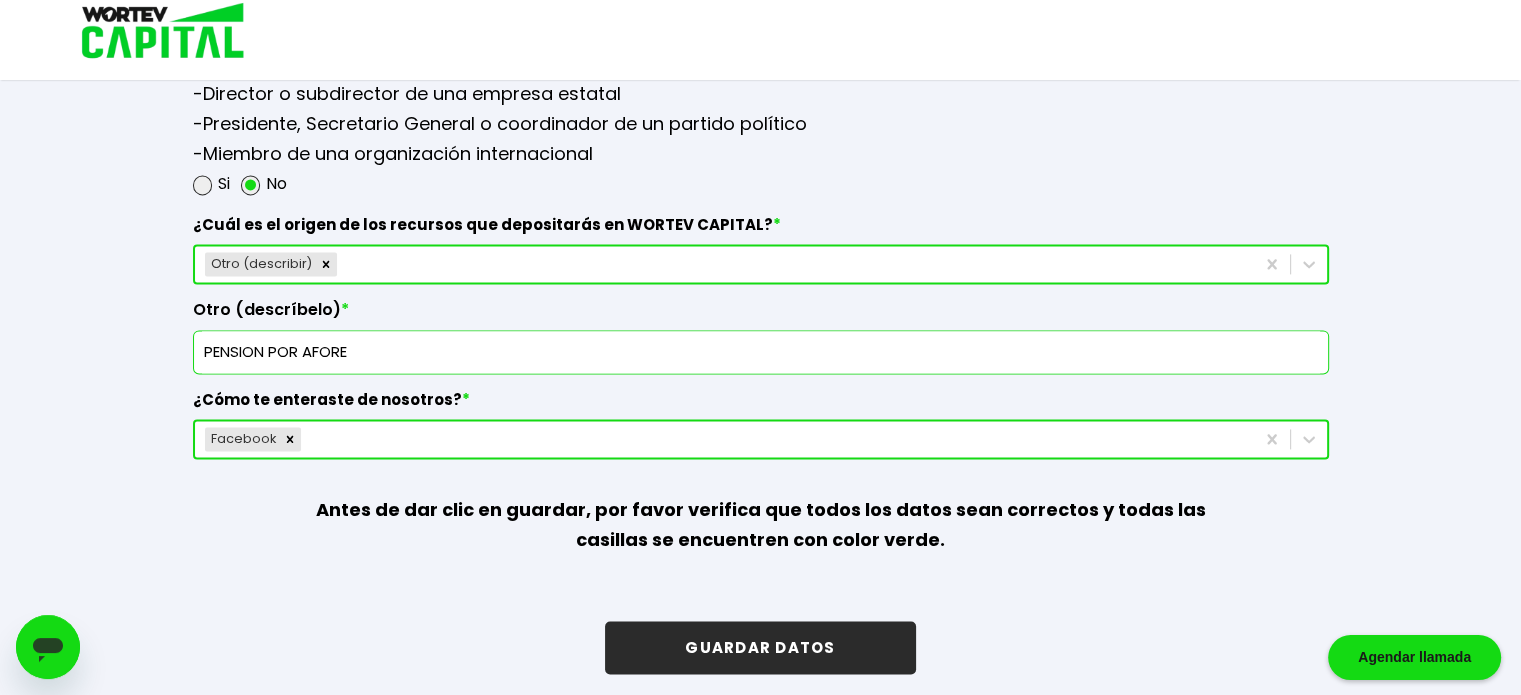 click on "GUARDAR DATOS" at bounding box center (760, 647) 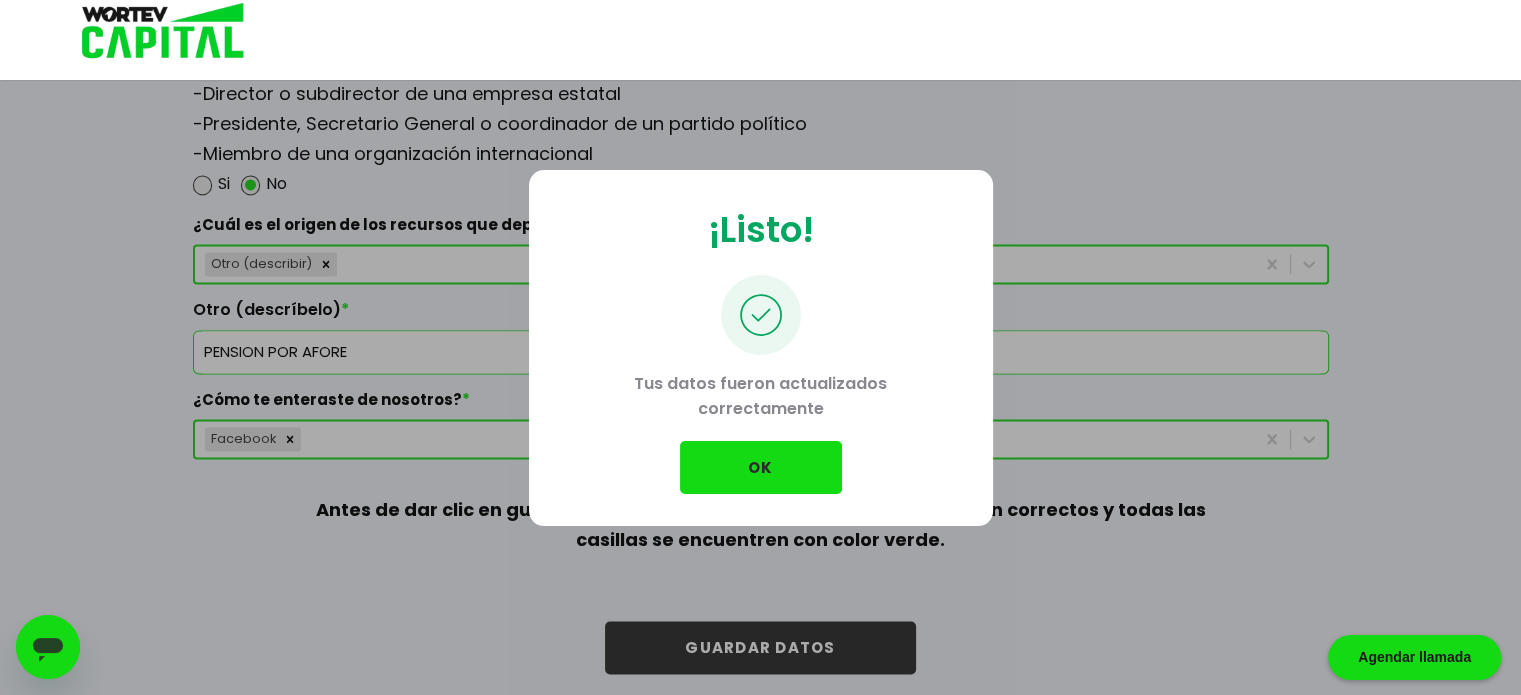click on "OK" at bounding box center (761, 467) 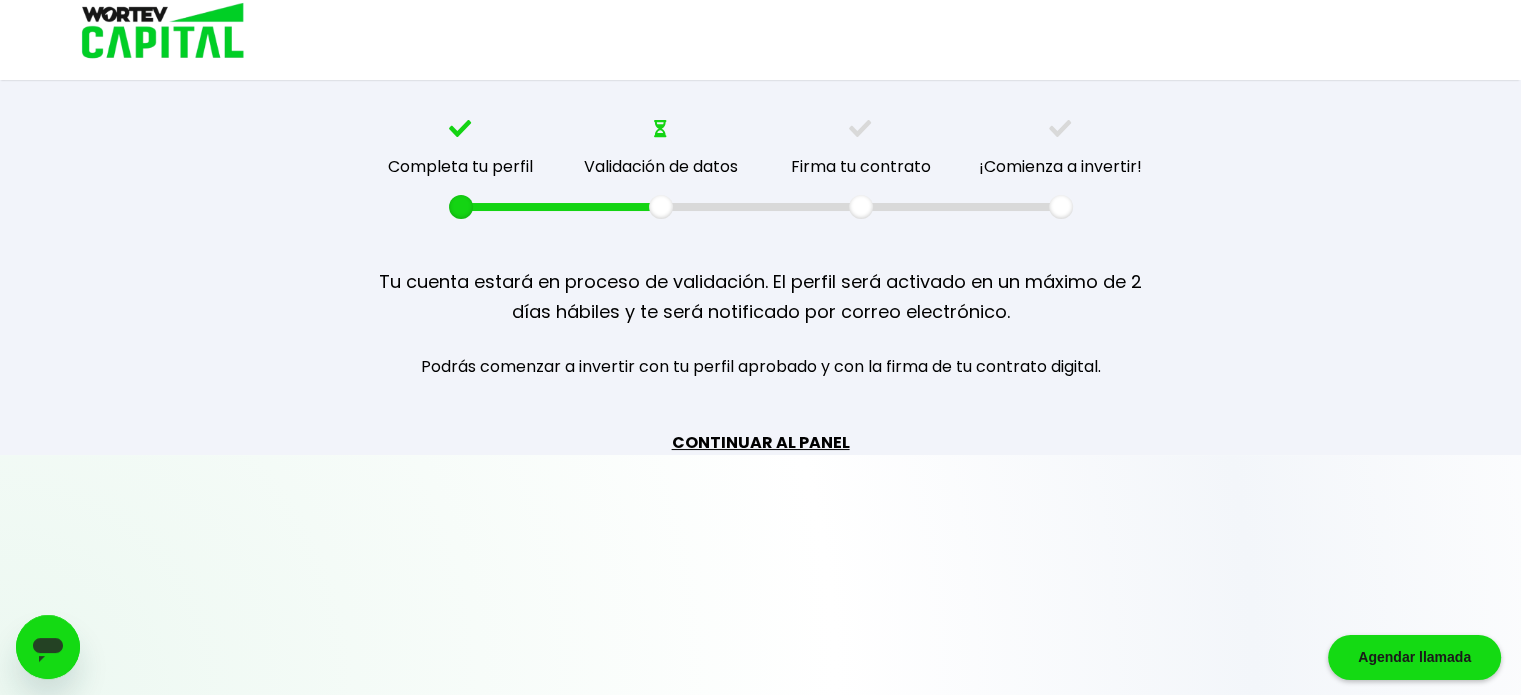 scroll, scrollTop: 0, scrollLeft: 0, axis: both 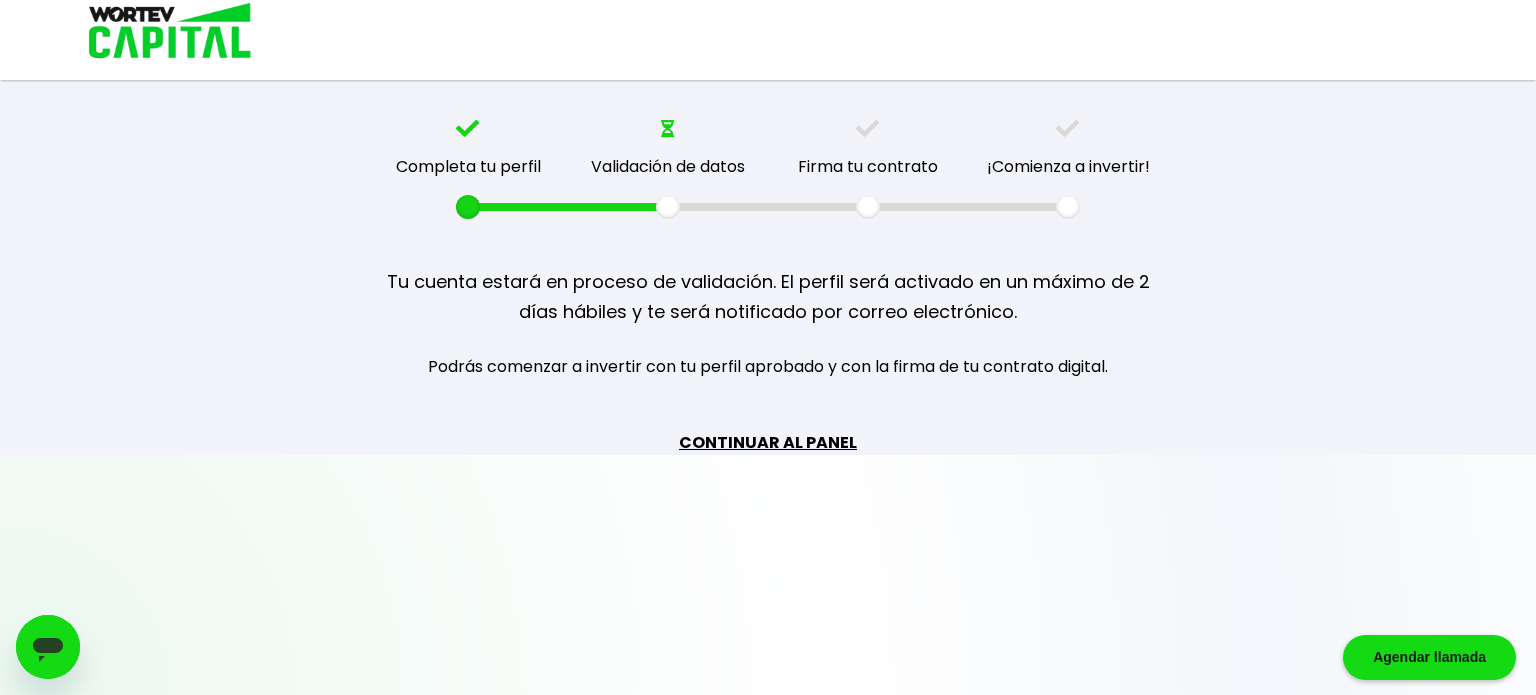 click on "CONTINUAR AL PANEL" at bounding box center (768, 442) 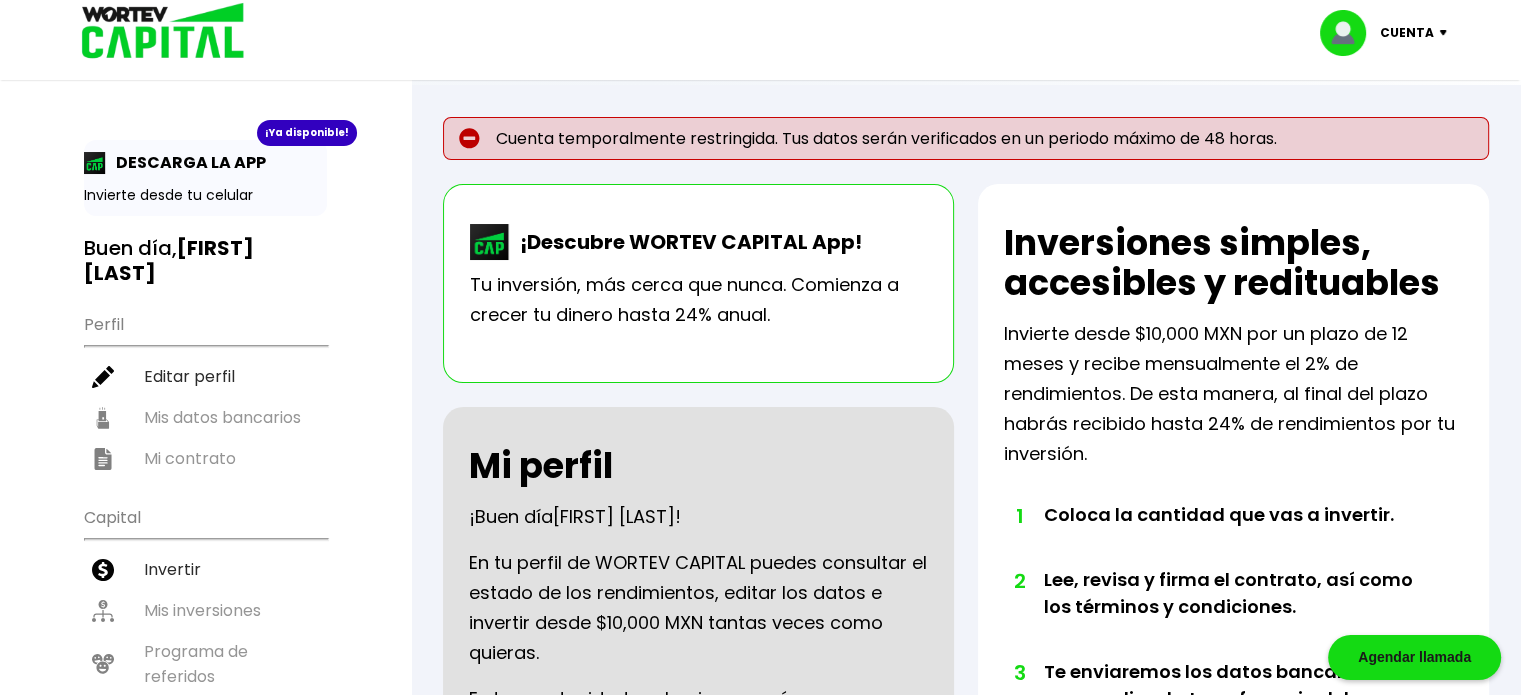 click on "Cuenta" at bounding box center (1390, 33) 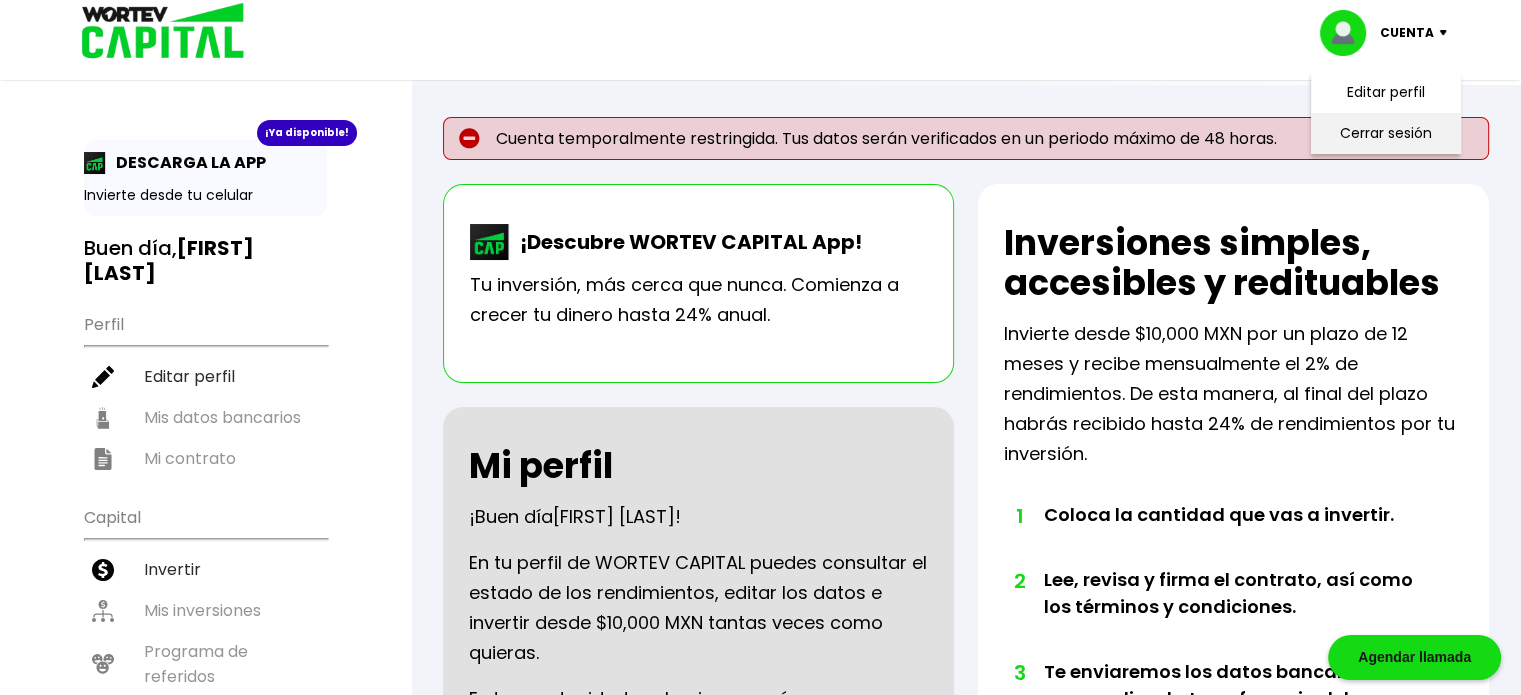 click on "Cerrar sesión" at bounding box center (1386, 133) 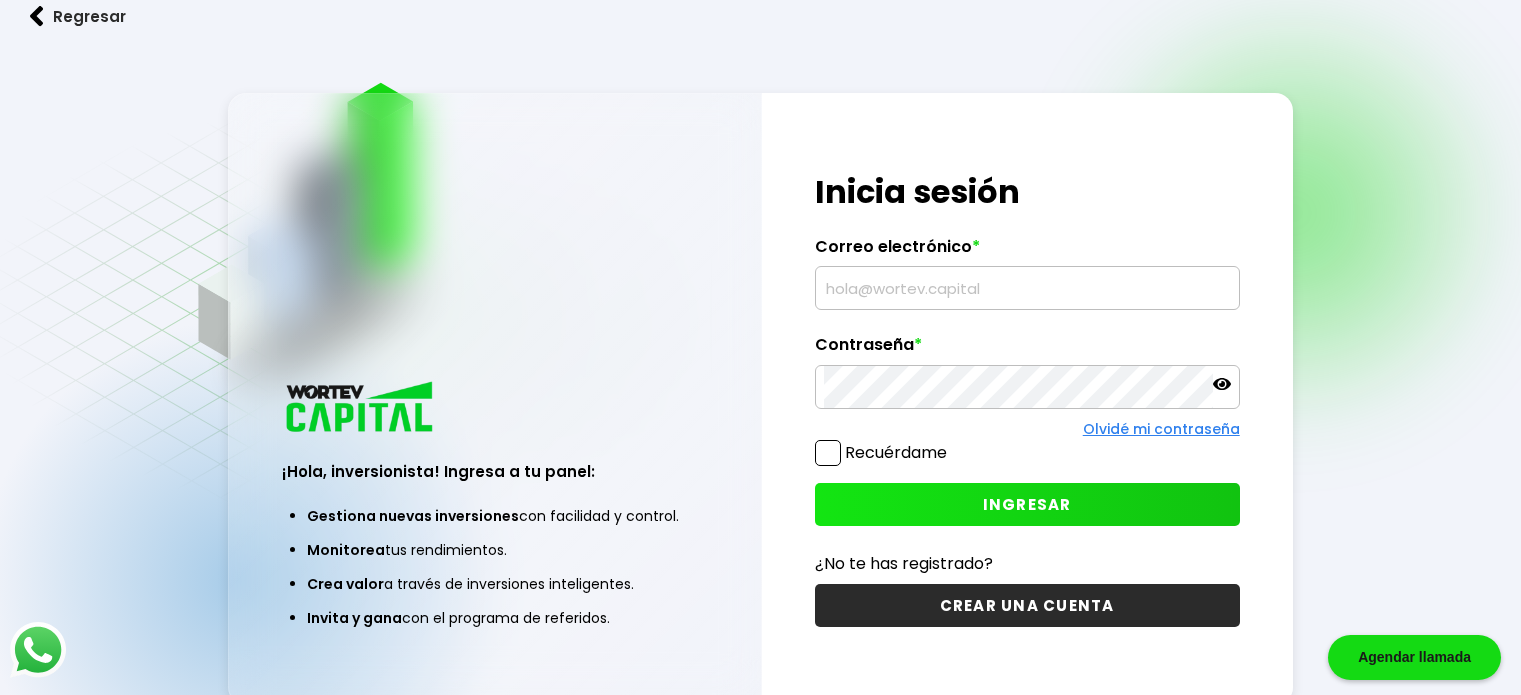 scroll, scrollTop: 0, scrollLeft: 0, axis: both 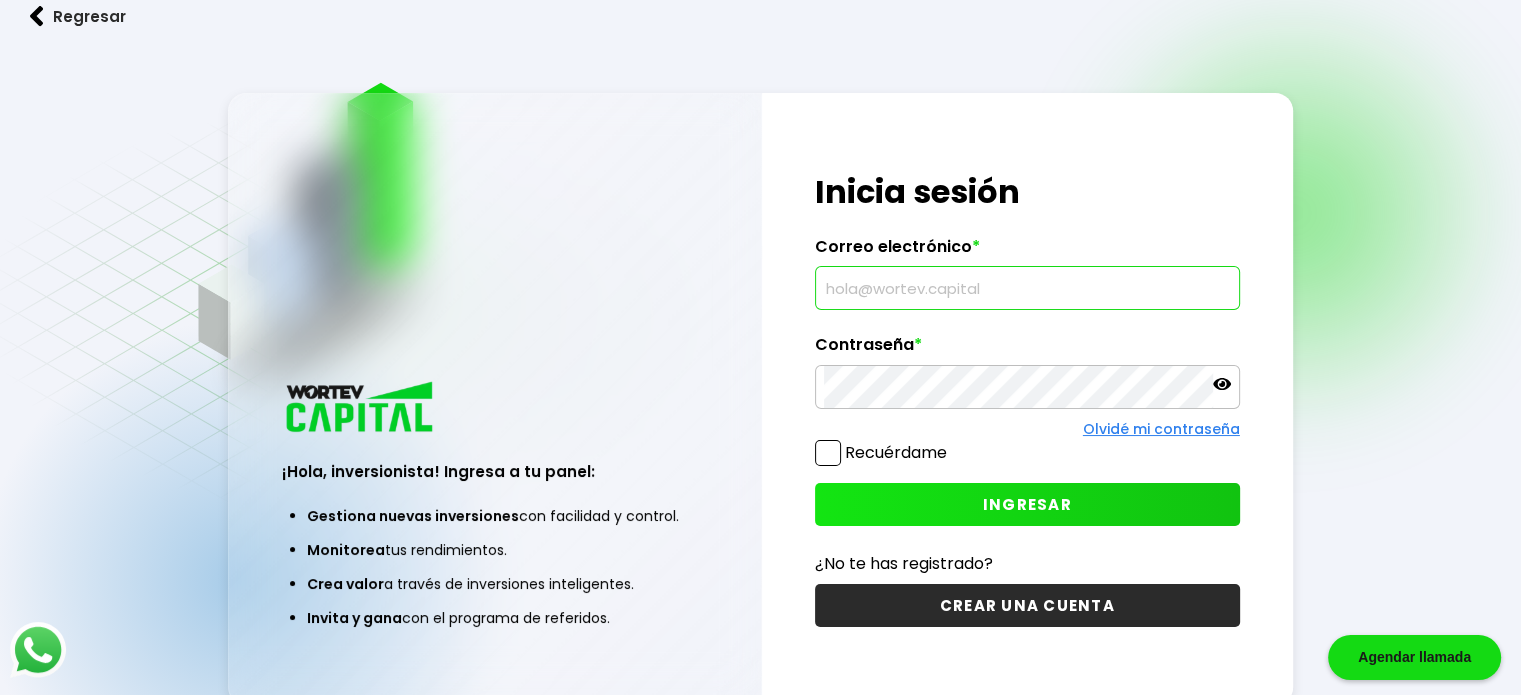click at bounding box center (1027, 288) 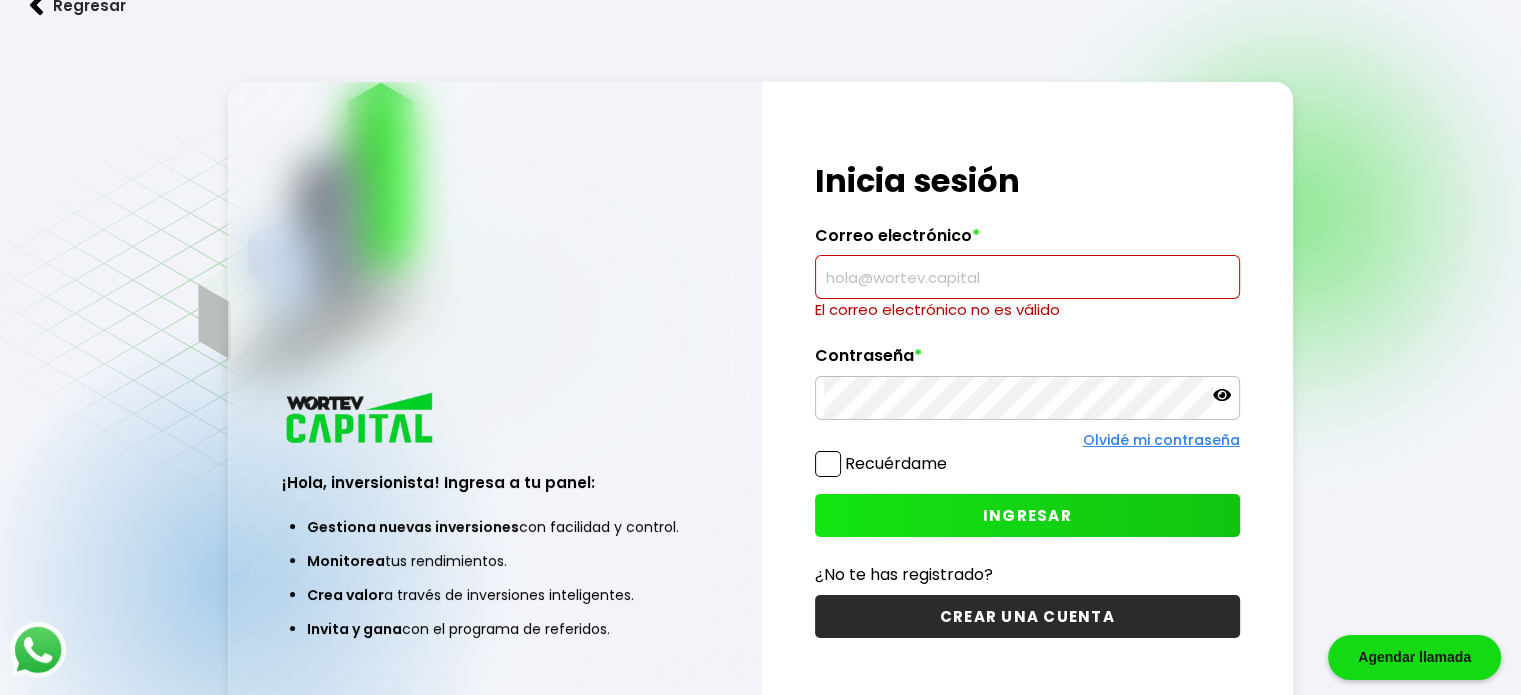 paste on "[EMAIL]" 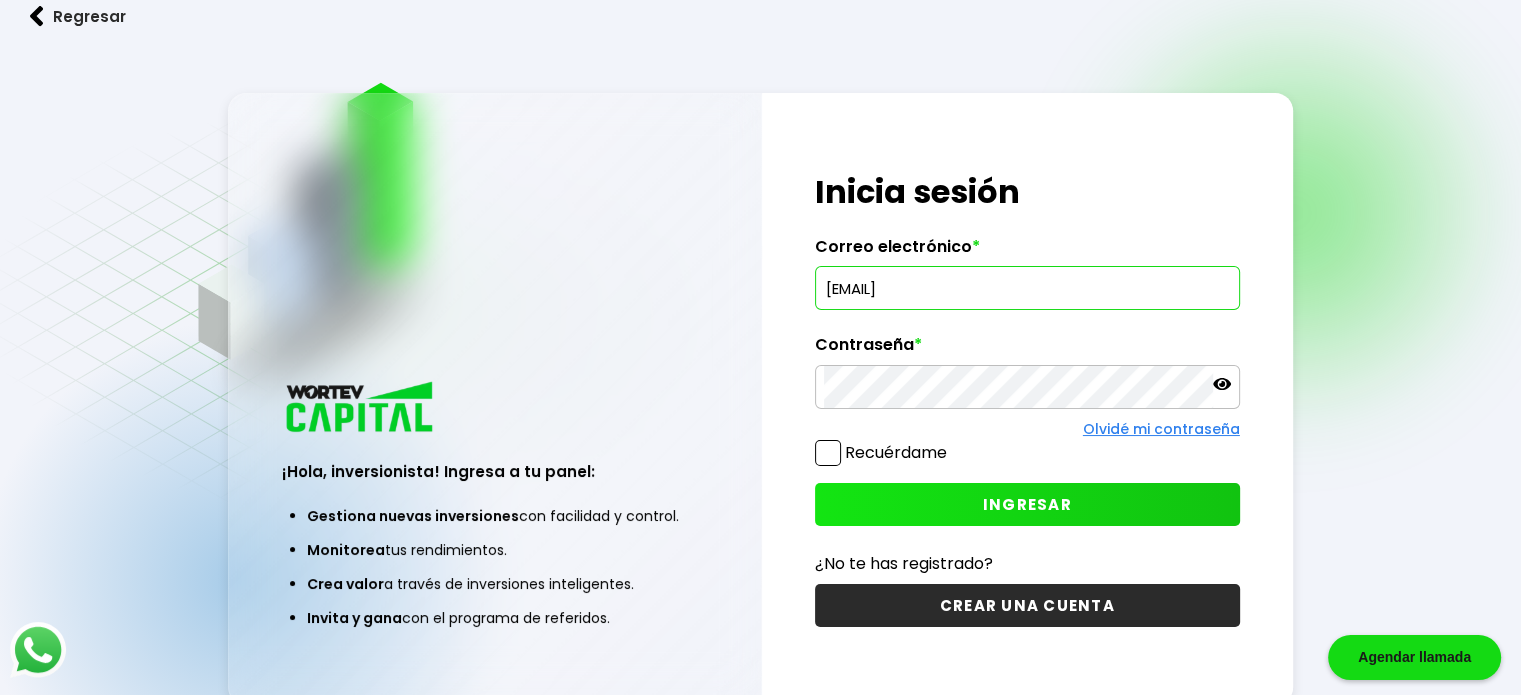 type on "[EMAIL]" 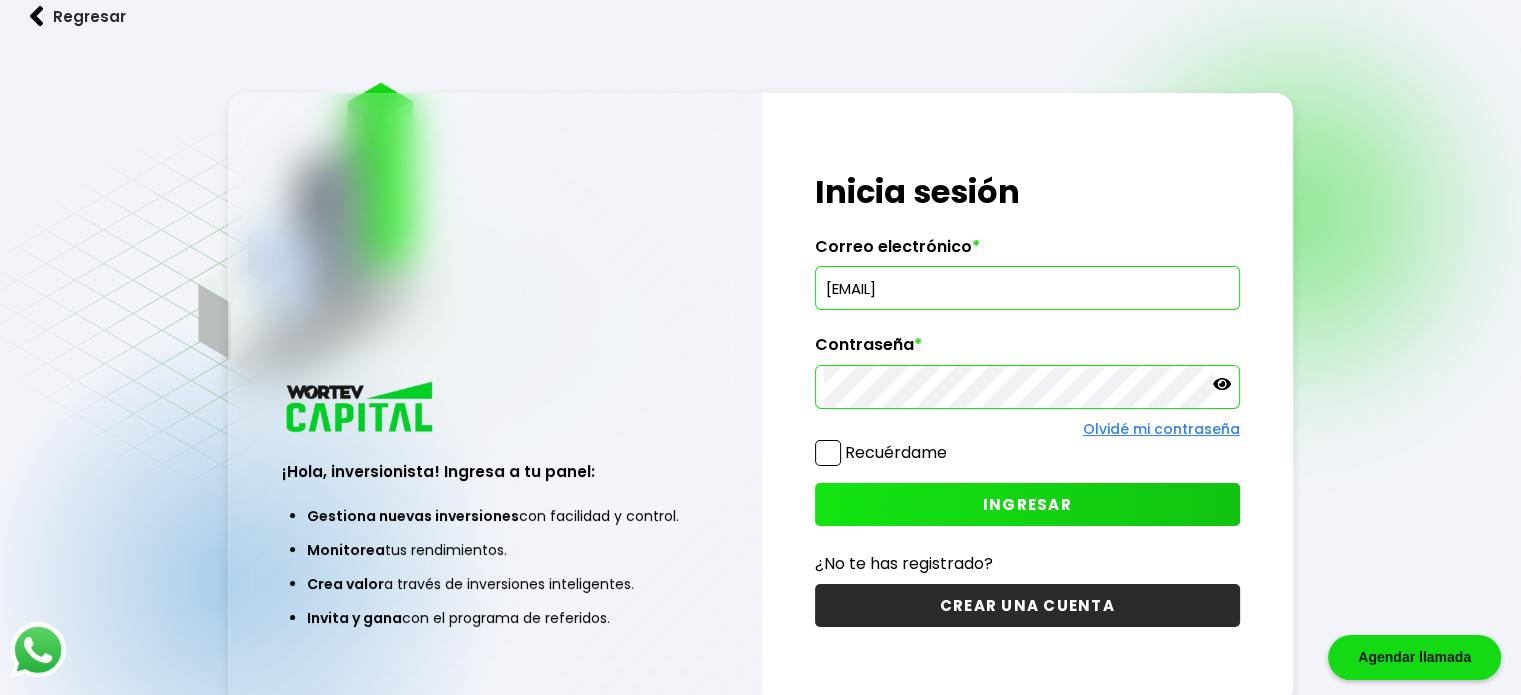 click at bounding box center [828, 453] 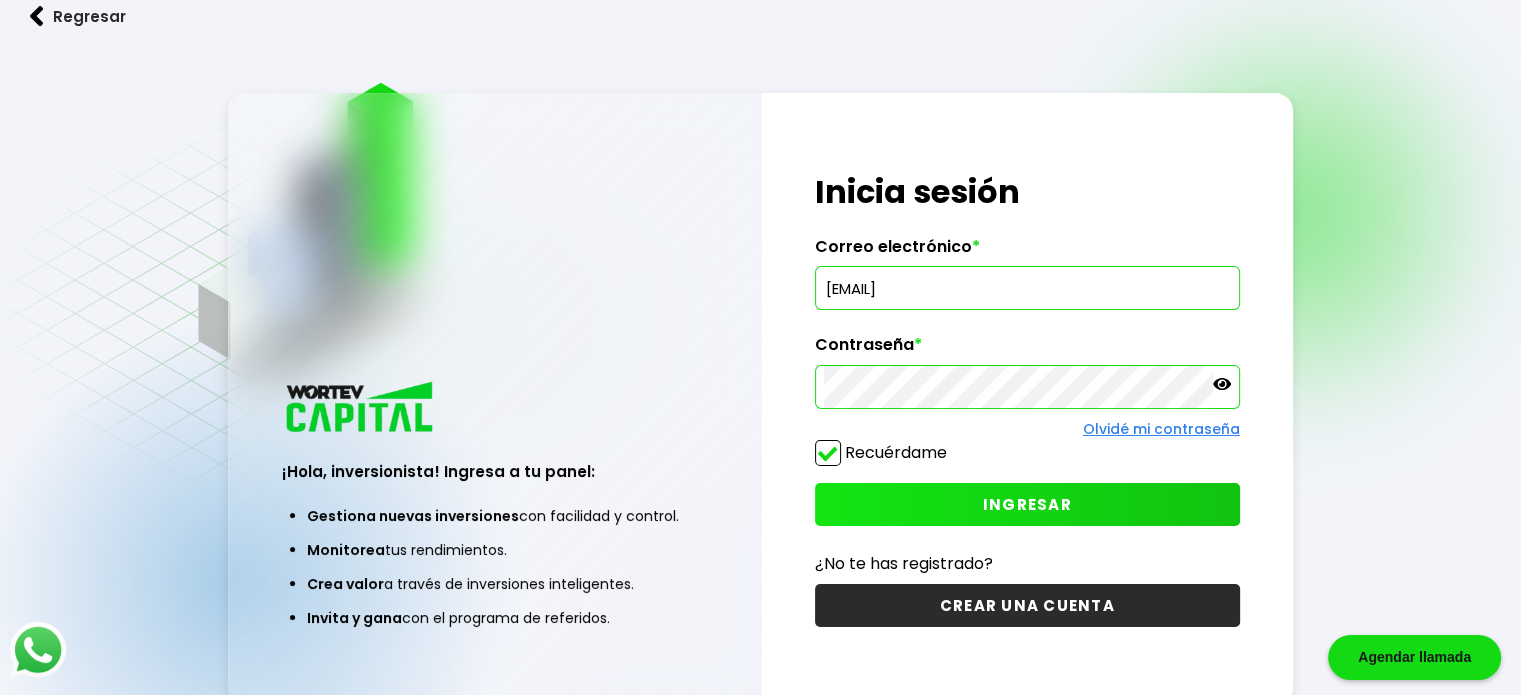 click on "INGRESAR" at bounding box center (1027, 504) 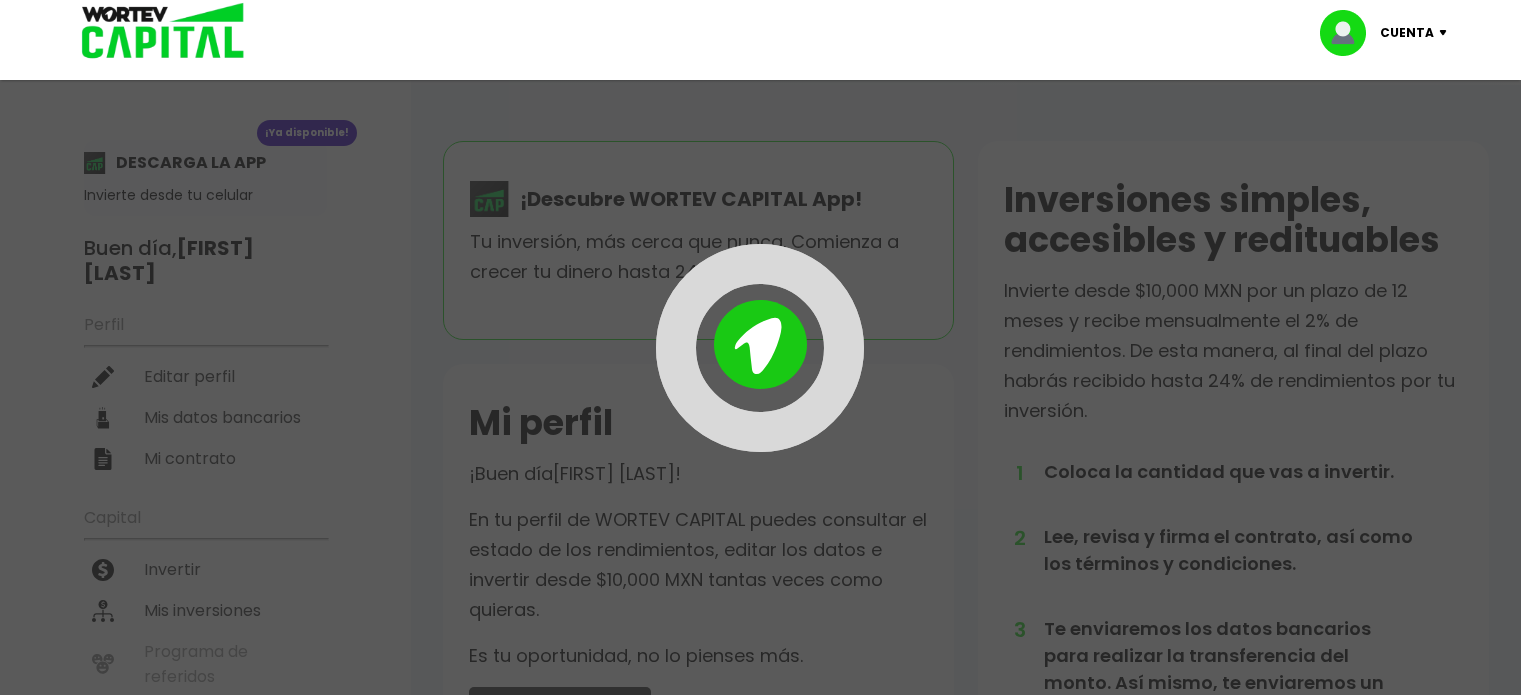 scroll, scrollTop: 0, scrollLeft: 0, axis: both 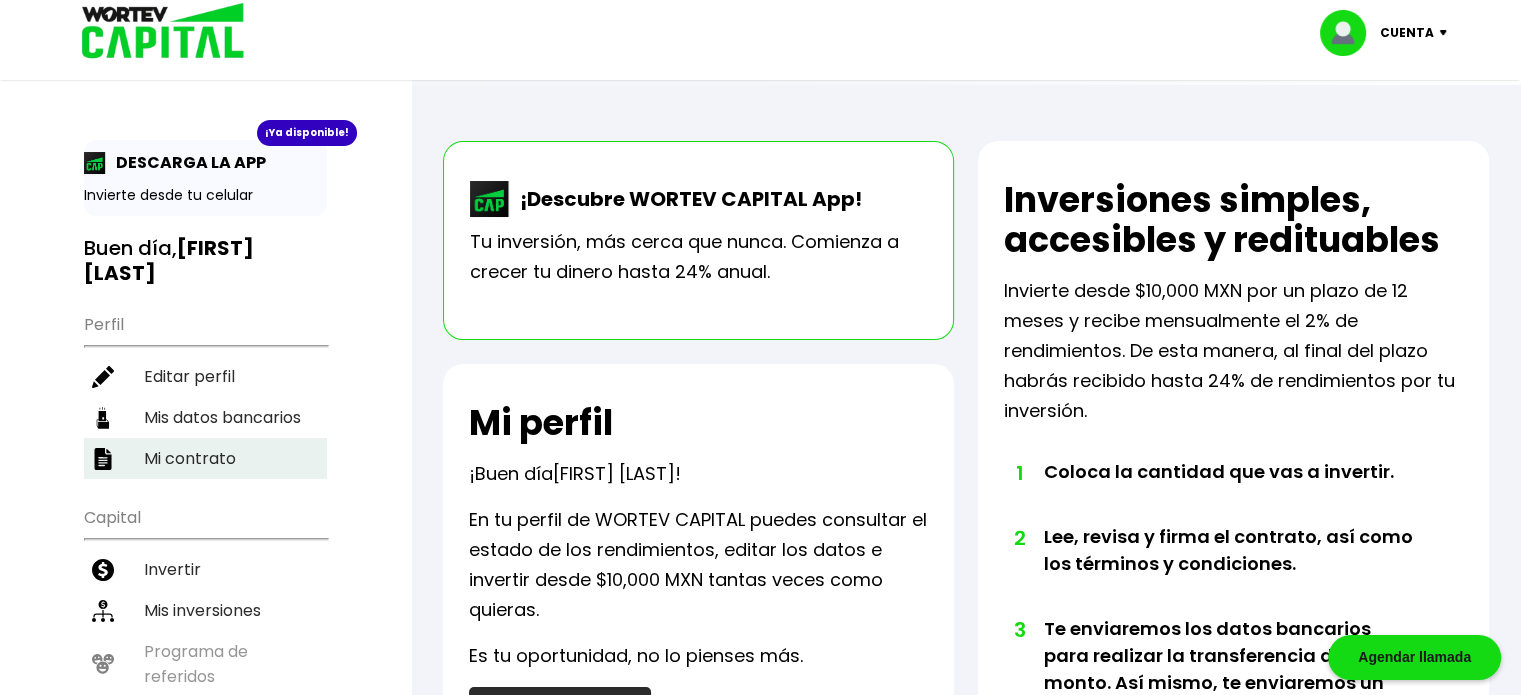 click on "Mi contrato" at bounding box center [205, 458] 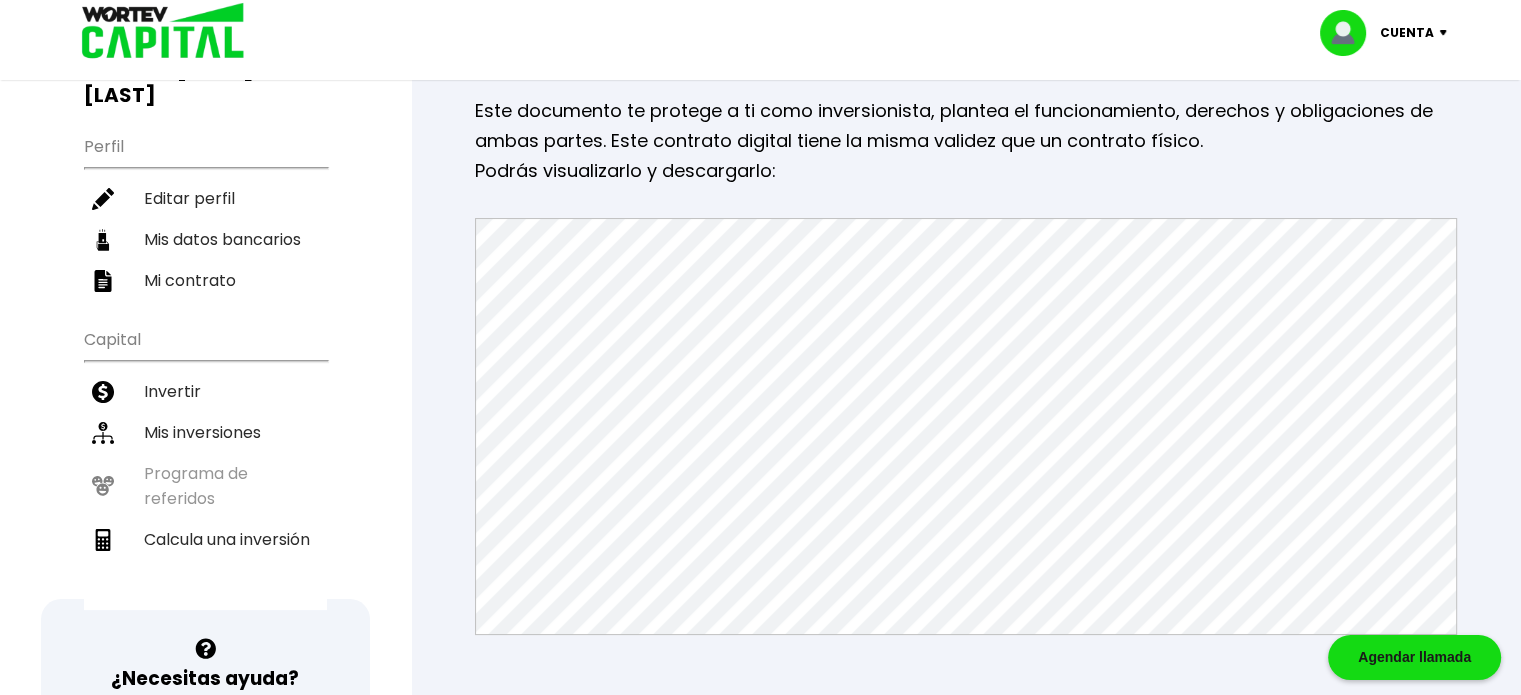 scroll, scrollTop: 176, scrollLeft: 0, axis: vertical 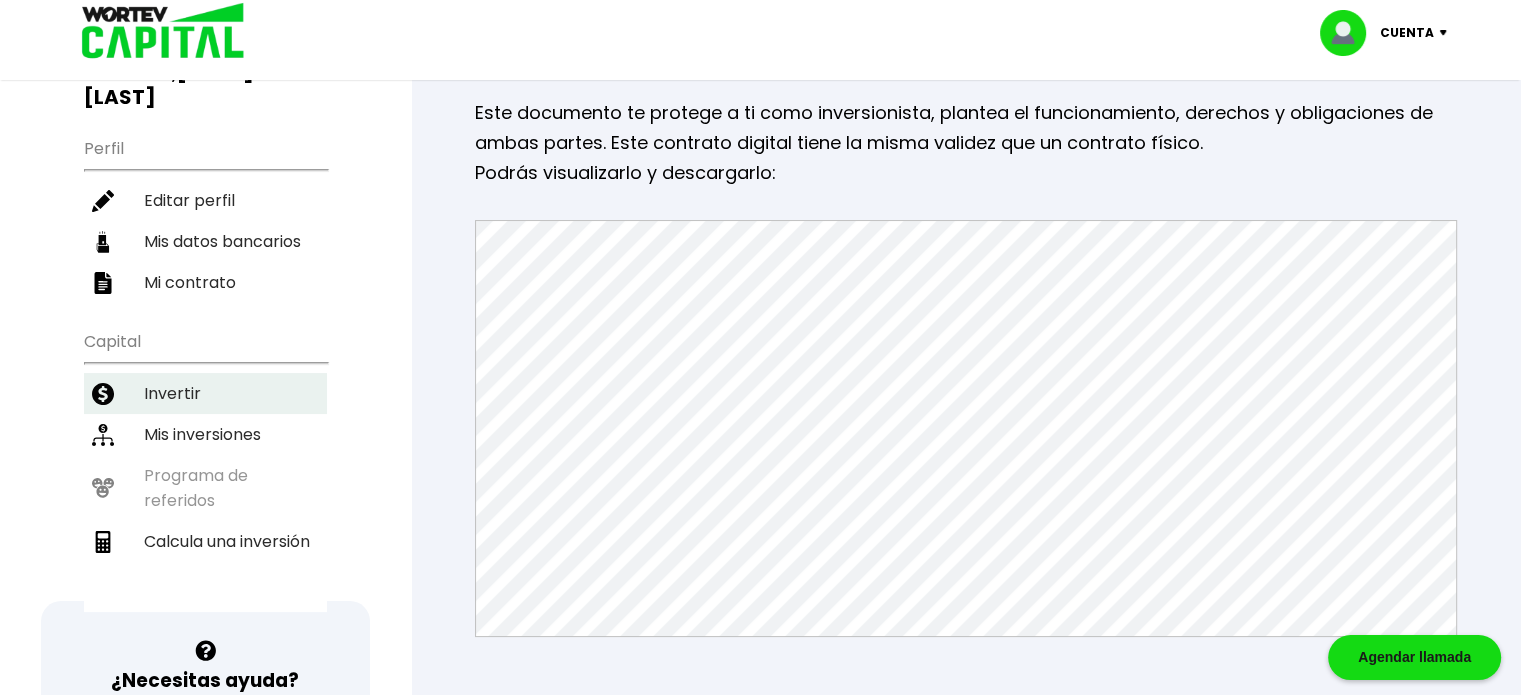 click on "Invertir" at bounding box center [205, 393] 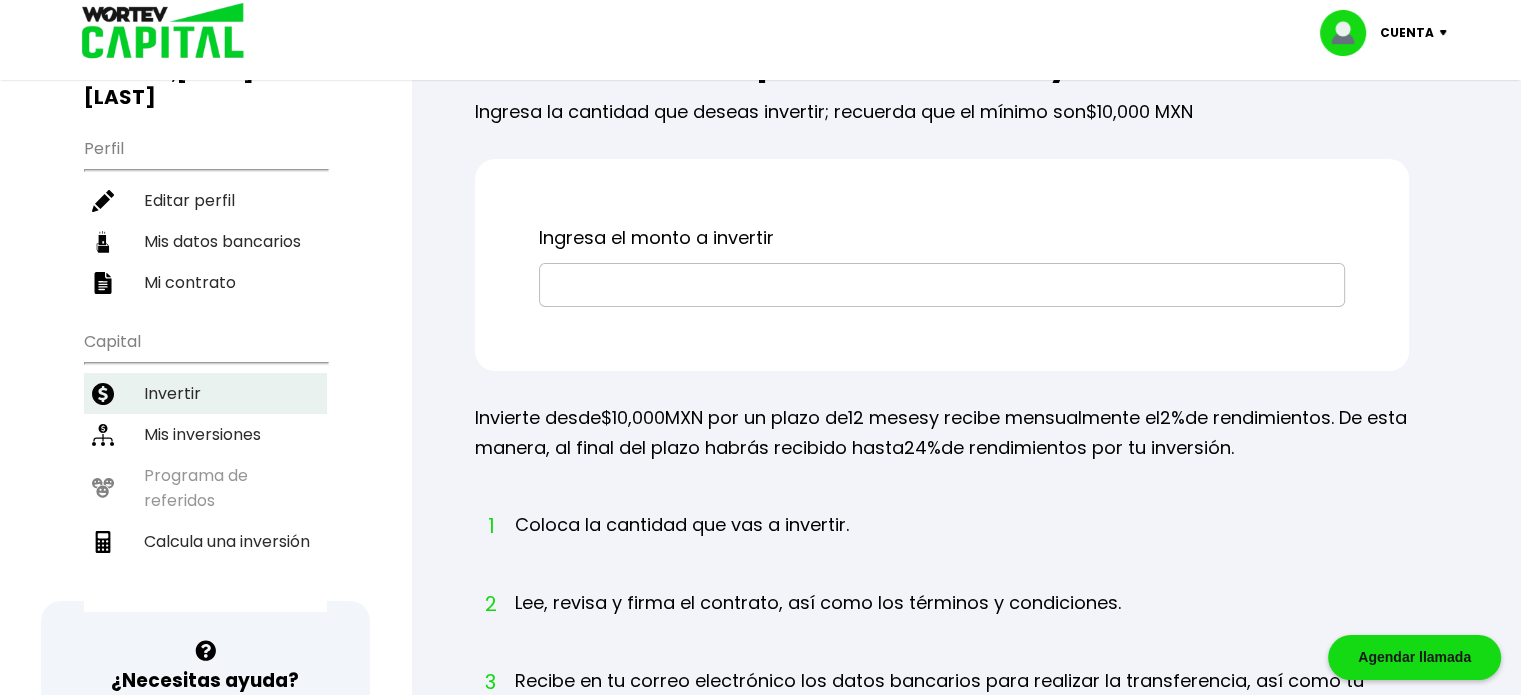 scroll, scrollTop: 0, scrollLeft: 0, axis: both 